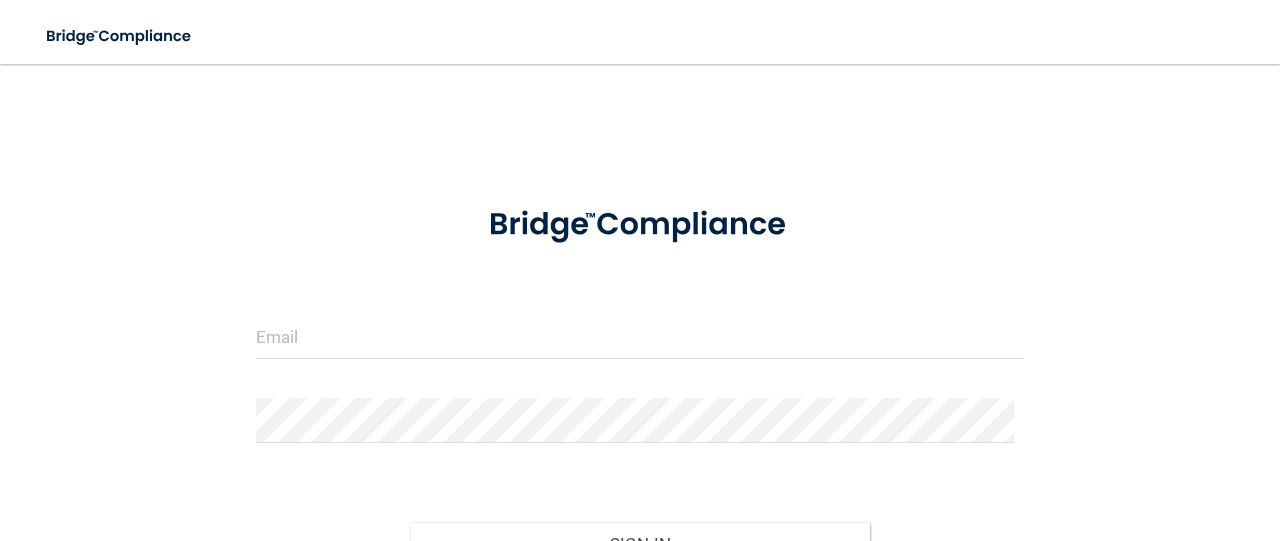 scroll, scrollTop: 0, scrollLeft: 0, axis: both 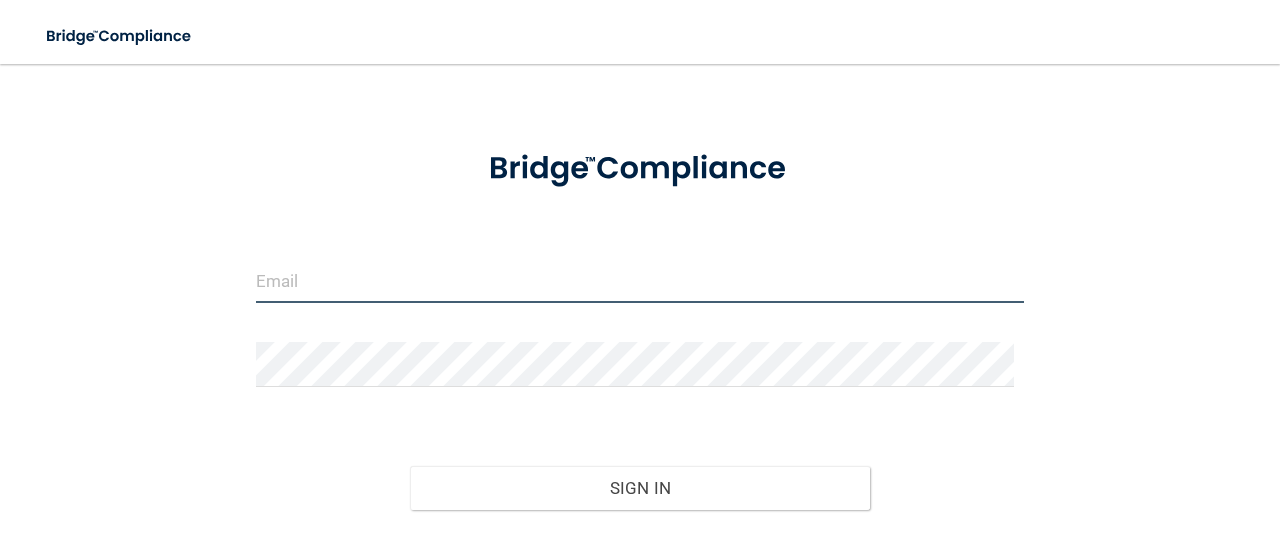 type on "[EMAIL]" 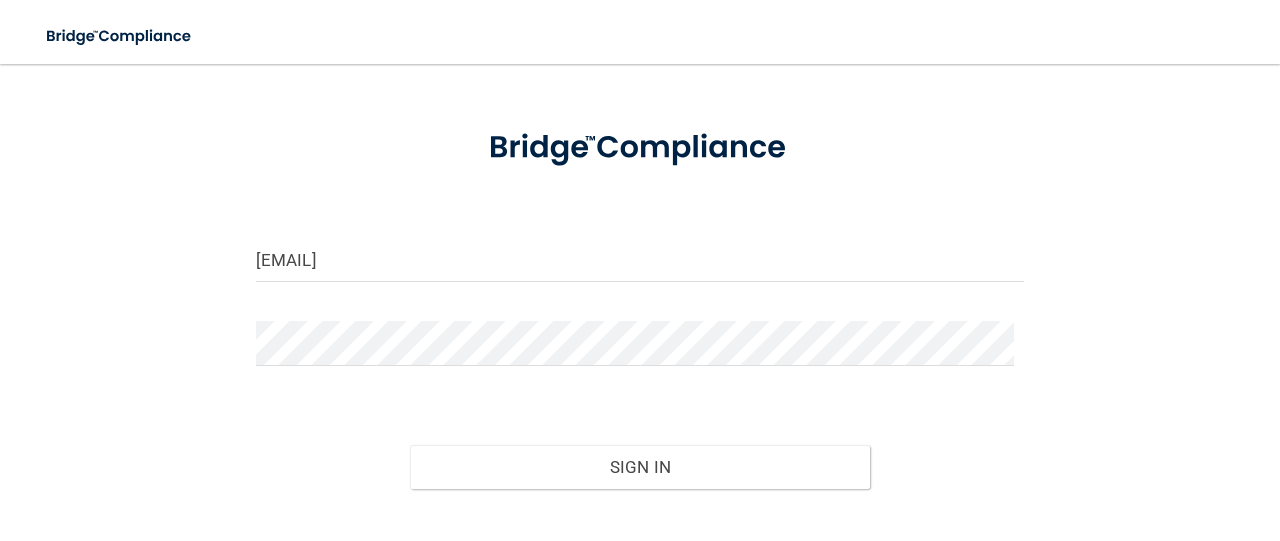 click on "doreen.s@aaristherapy.com                                    Invalid email/password.     You don't have permission to access that page.       Sign In            Forgot Password?" at bounding box center [640, 334] 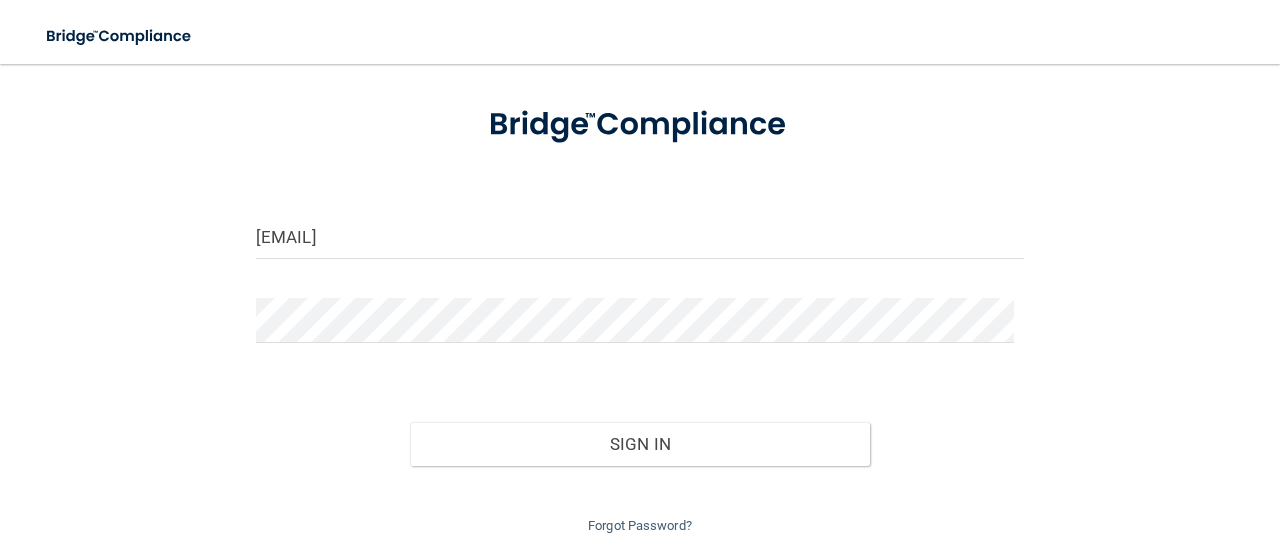 scroll, scrollTop: 104, scrollLeft: 0, axis: vertical 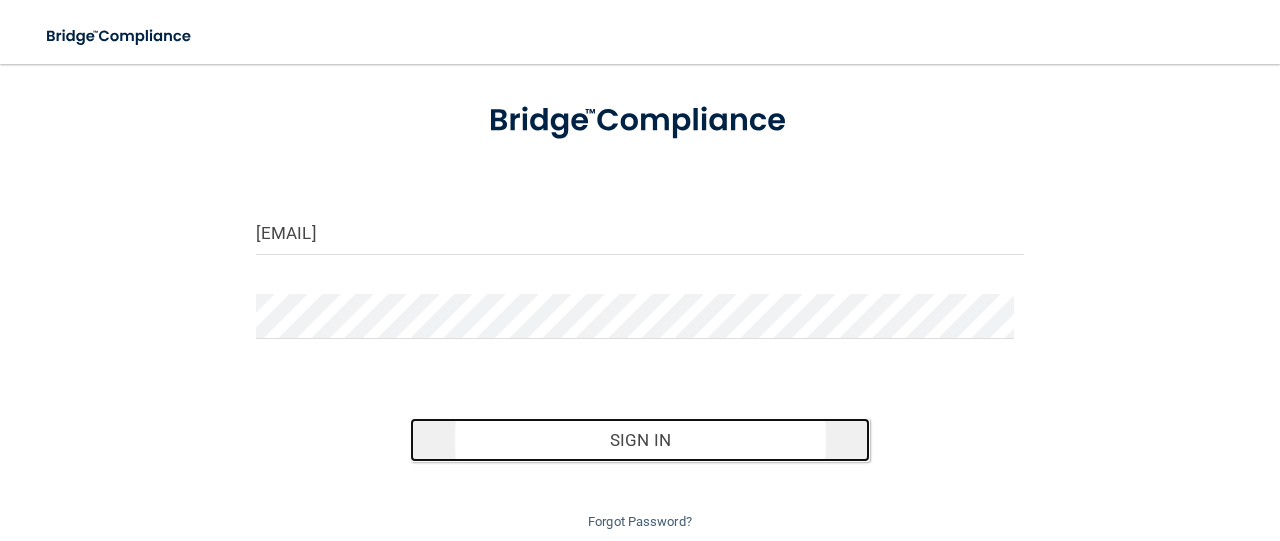 click on "Sign In" at bounding box center [640, 440] 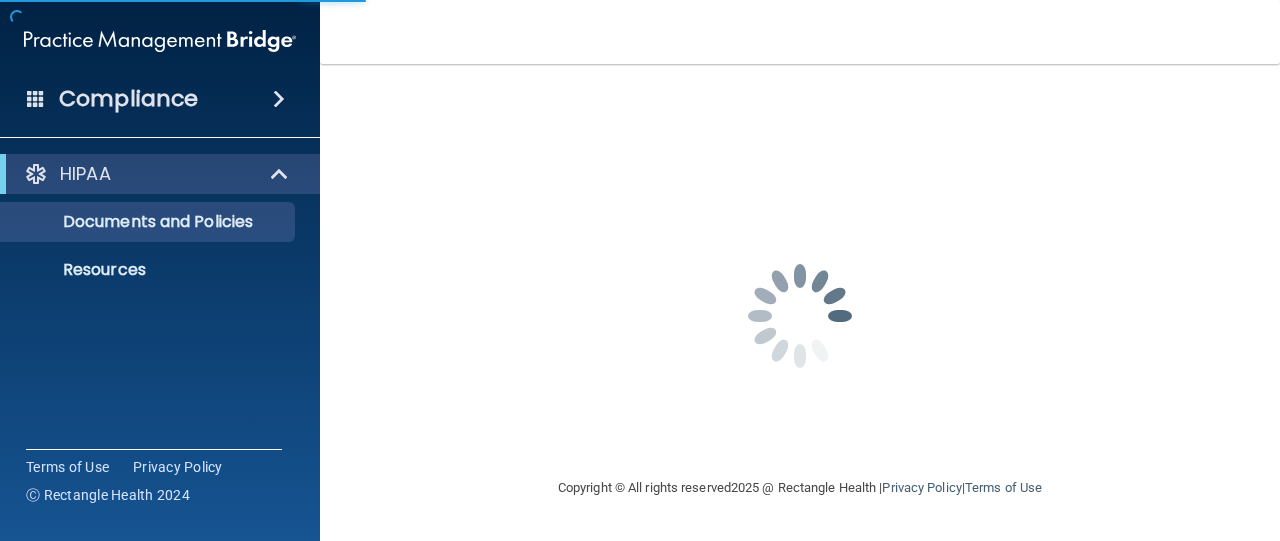 scroll, scrollTop: 0, scrollLeft: 0, axis: both 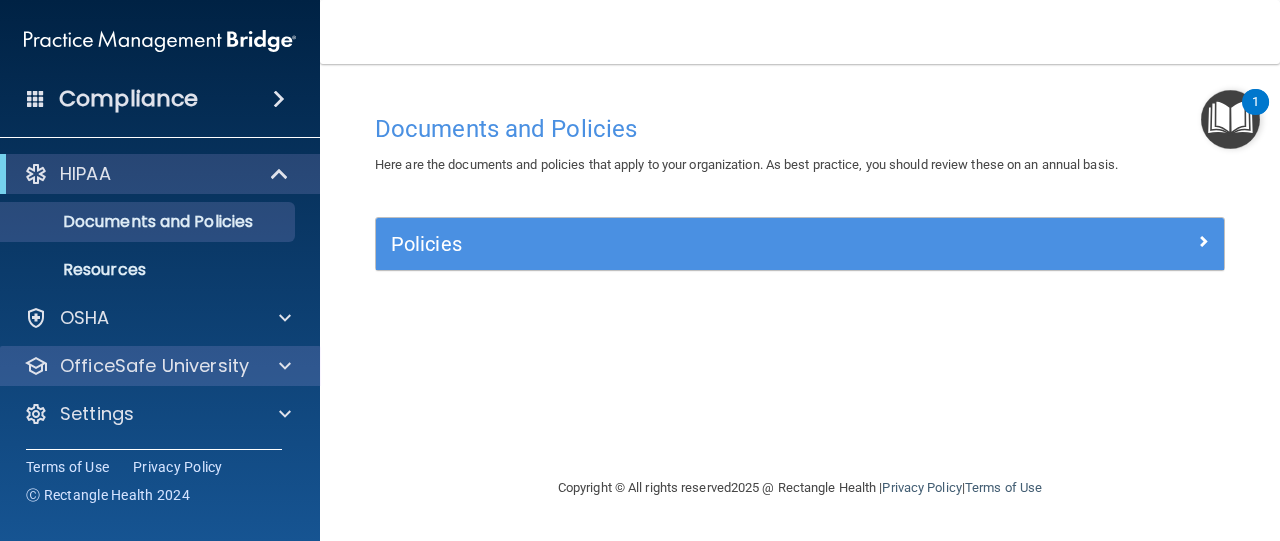 click on "OfficeSafe University" at bounding box center [160, 366] 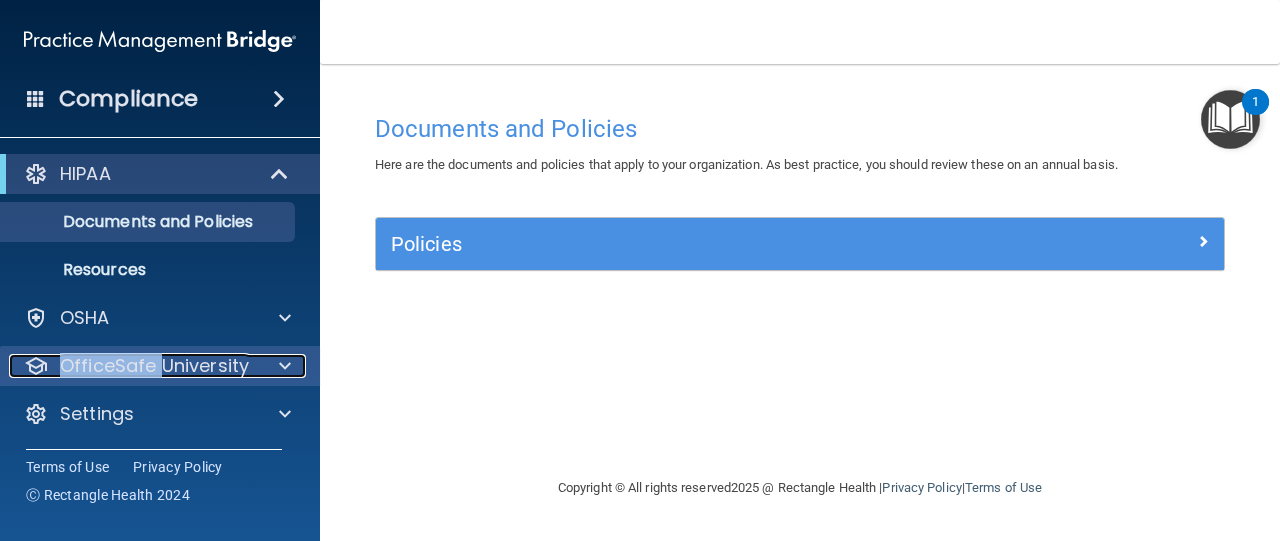 click on "OfficeSafe University" at bounding box center (154, 366) 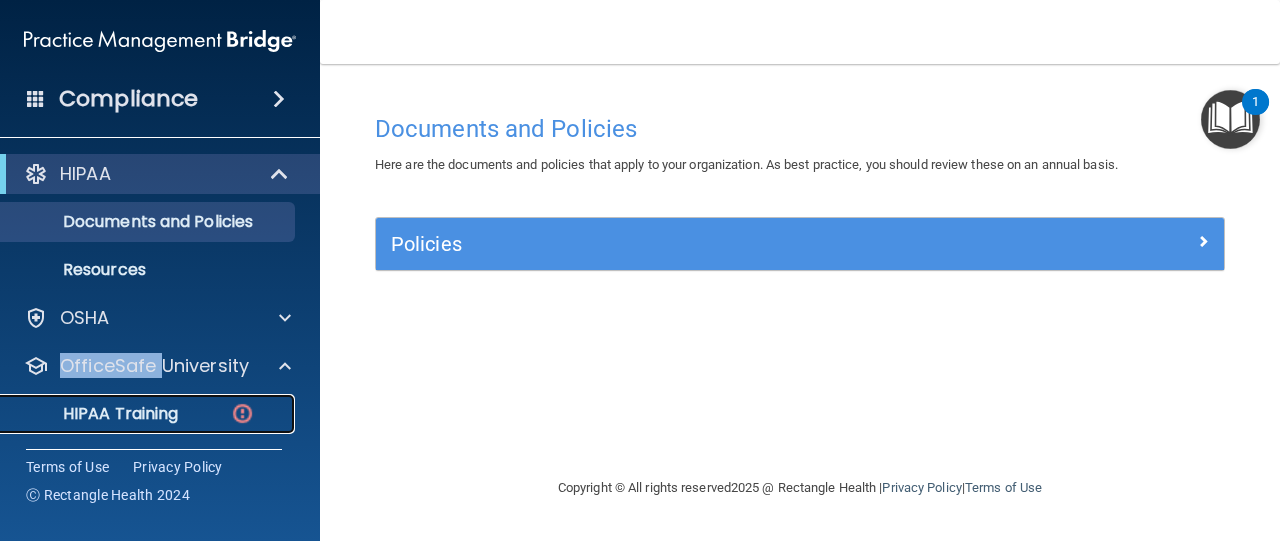 click on "HIPAA Training" at bounding box center [95, 414] 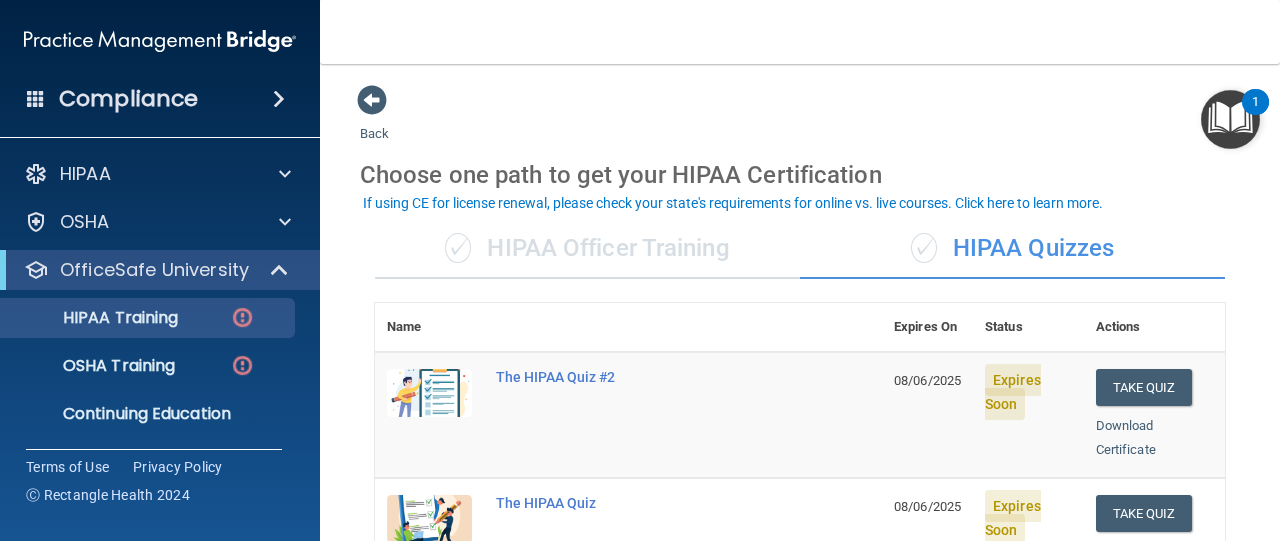 click on "✓   HIPAA Officer Training" at bounding box center (587, 249) 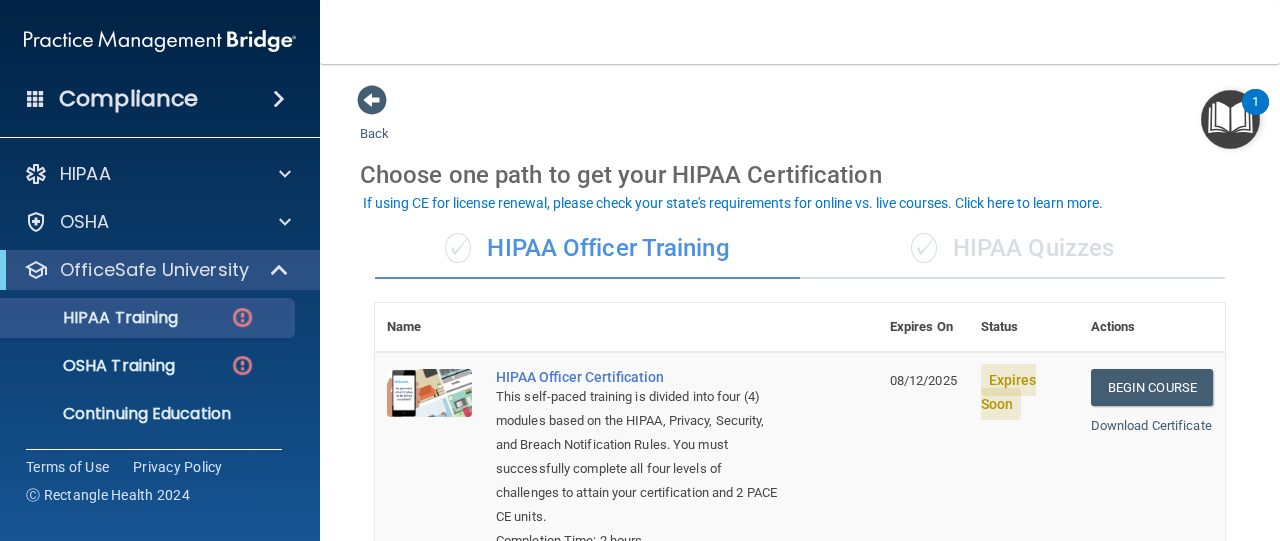 drag, startPoint x: 536, startPoint y: 332, endPoint x: 542, endPoint y: 341, distance: 10.816654 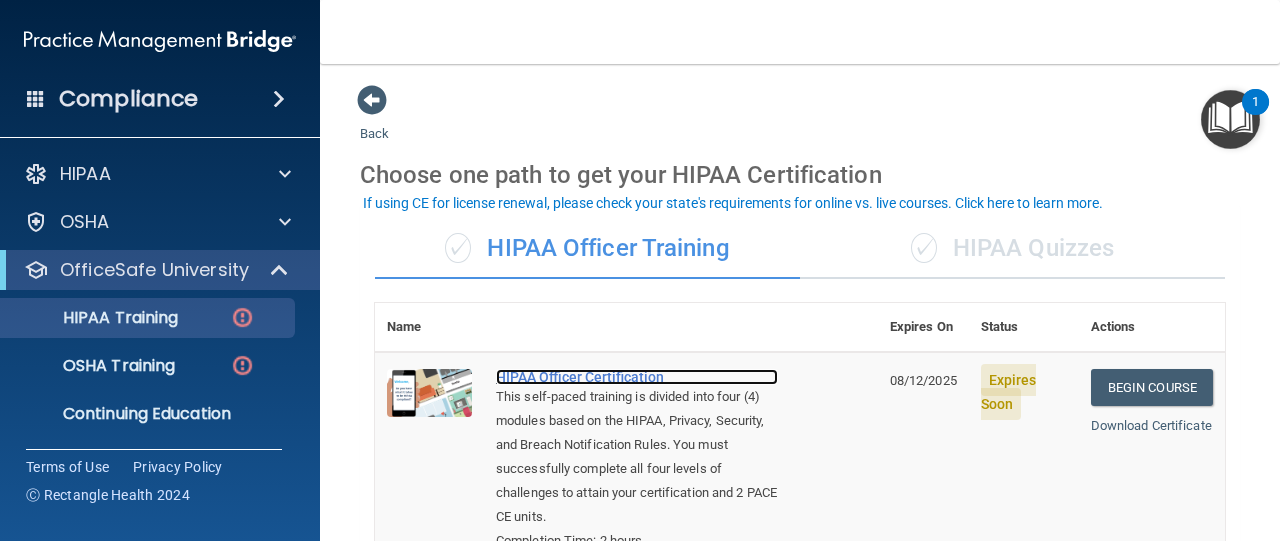click on "HIPAA Officer Certification" at bounding box center [637, 377] 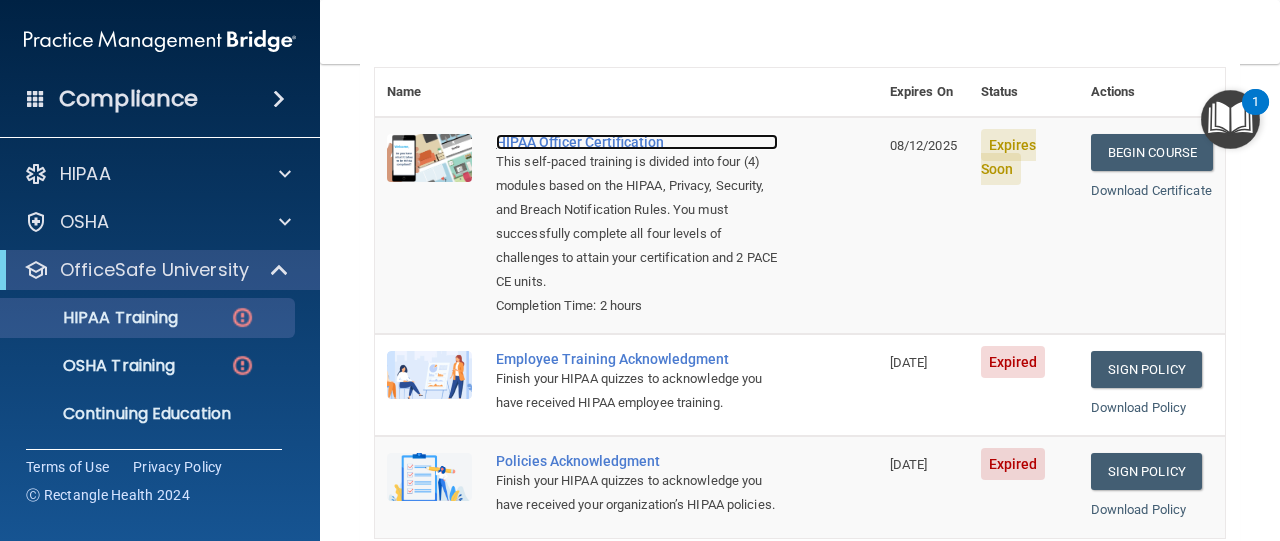 scroll, scrollTop: 243, scrollLeft: 0, axis: vertical 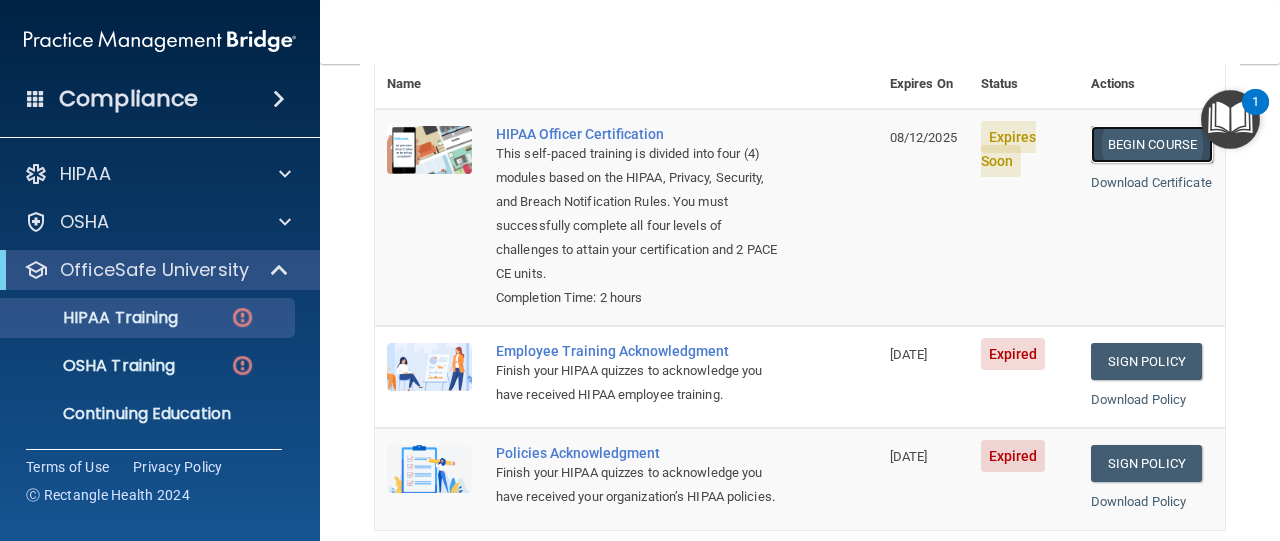 click on "Begin Course" at bounding box center (1152, 144) 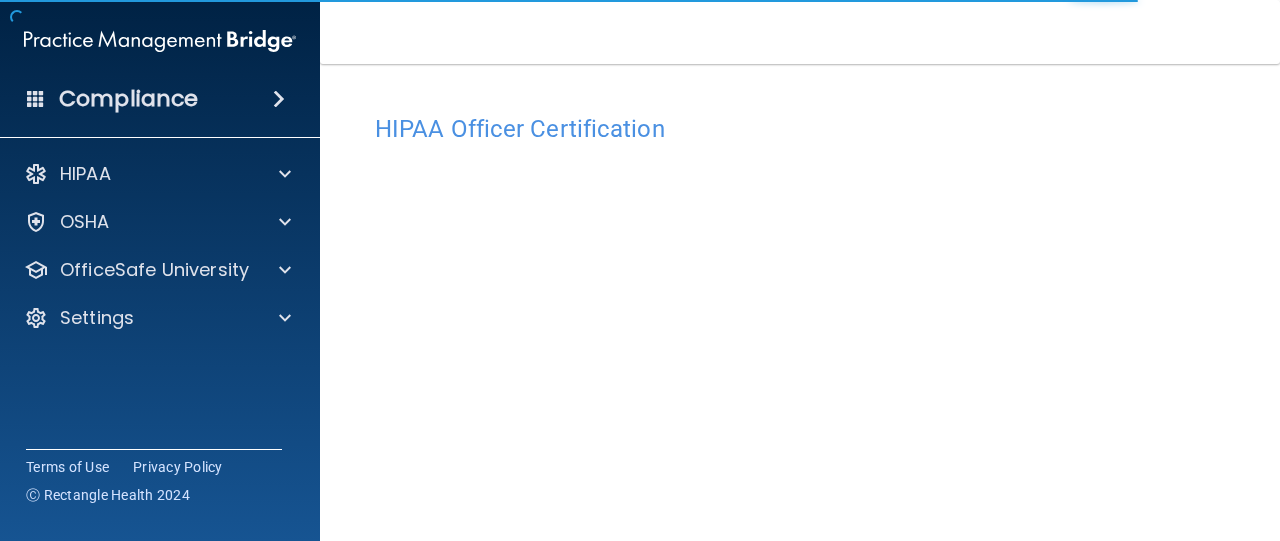 scroll, scrollTop: 0, scrollLeft: 0, axis: both 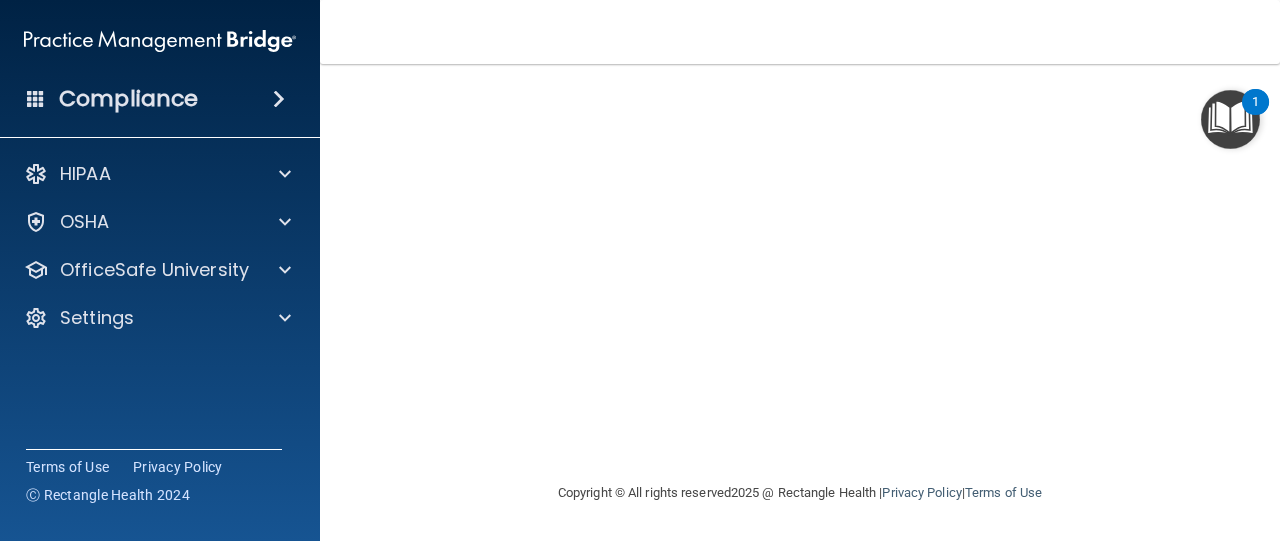 click on "Copyright © All rights reserved  2025 @ Rectangle Health |  Privacy Policy  |  Terms of Use" at bounding box center [800, 493] 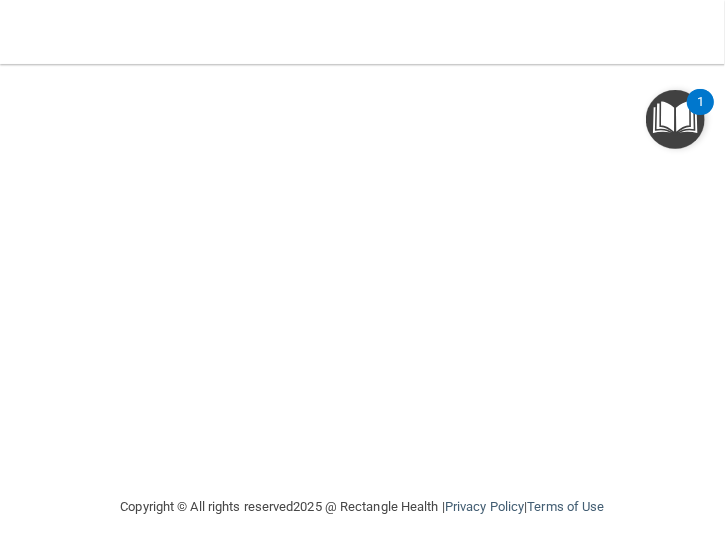 scroll, scrollTop: 350, scrollLeft: 0, axis: vertical 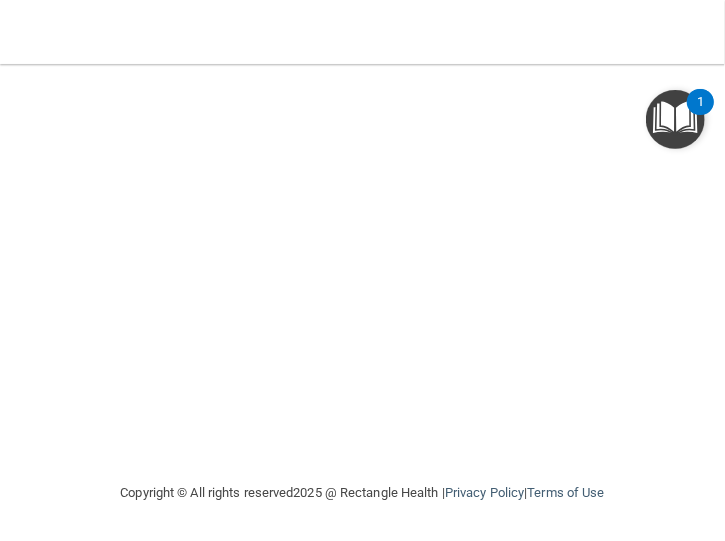 click at bounding box center (675, 119) 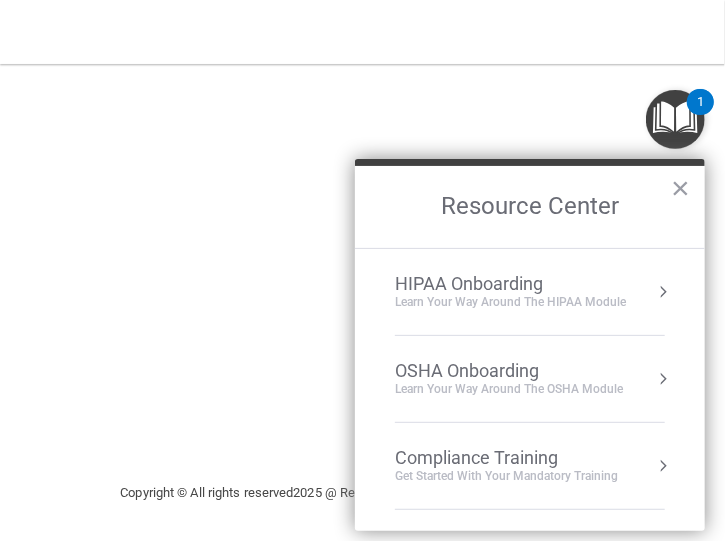 drag, startPoint x: 677, startPoint y: 185, endPoint x: 648, endPoint y: 289, distance: 107.96759 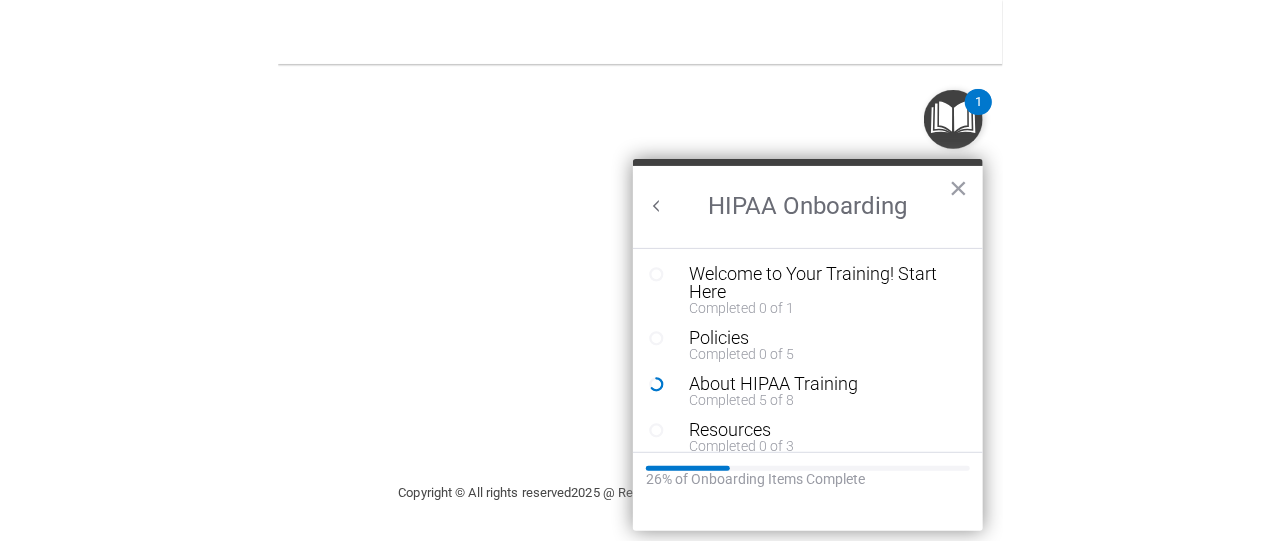scroll, scrollTop: 0, scrollLeft: 0, axis: both 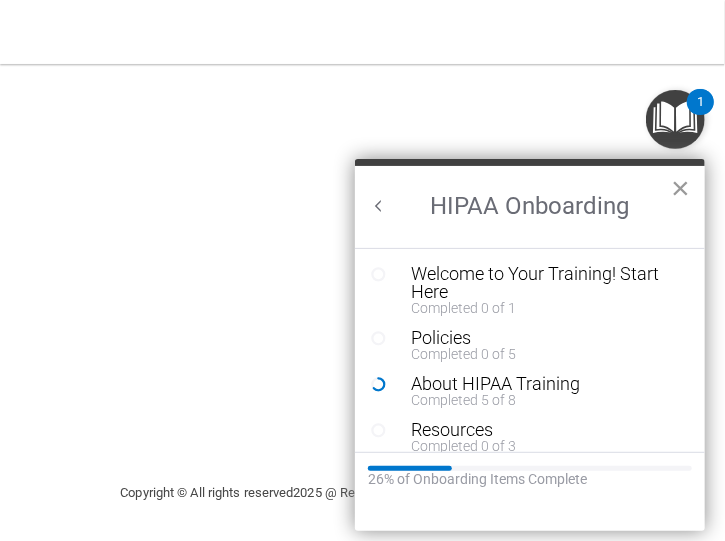 click on "×" at bounding box center (680, 188) 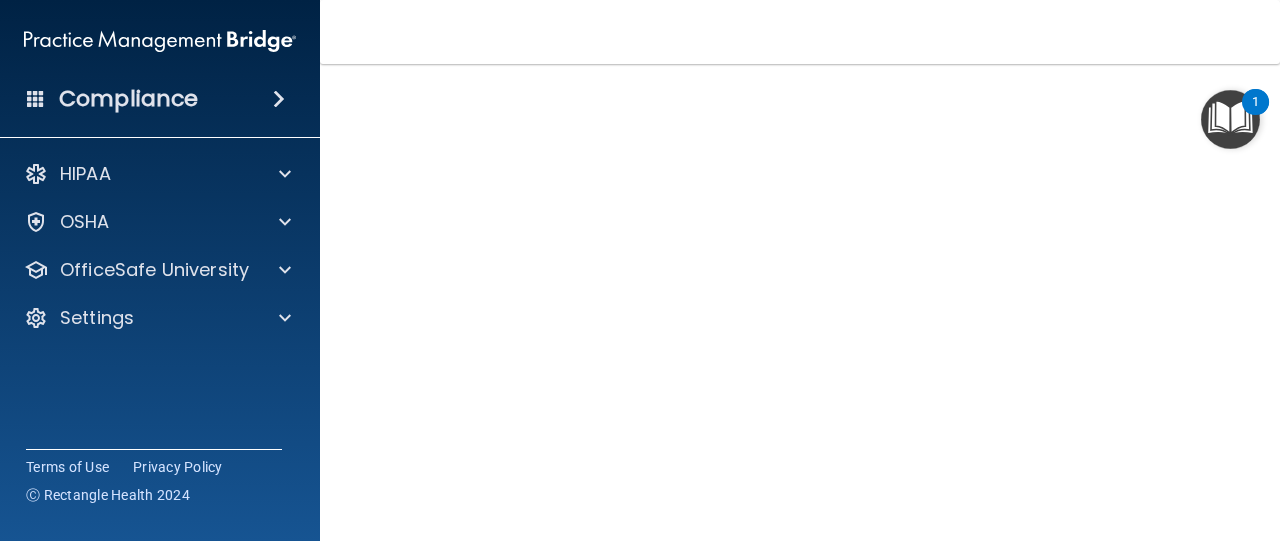scroll, scrollTop: 350, scrollLeft: 0, axis: vertical 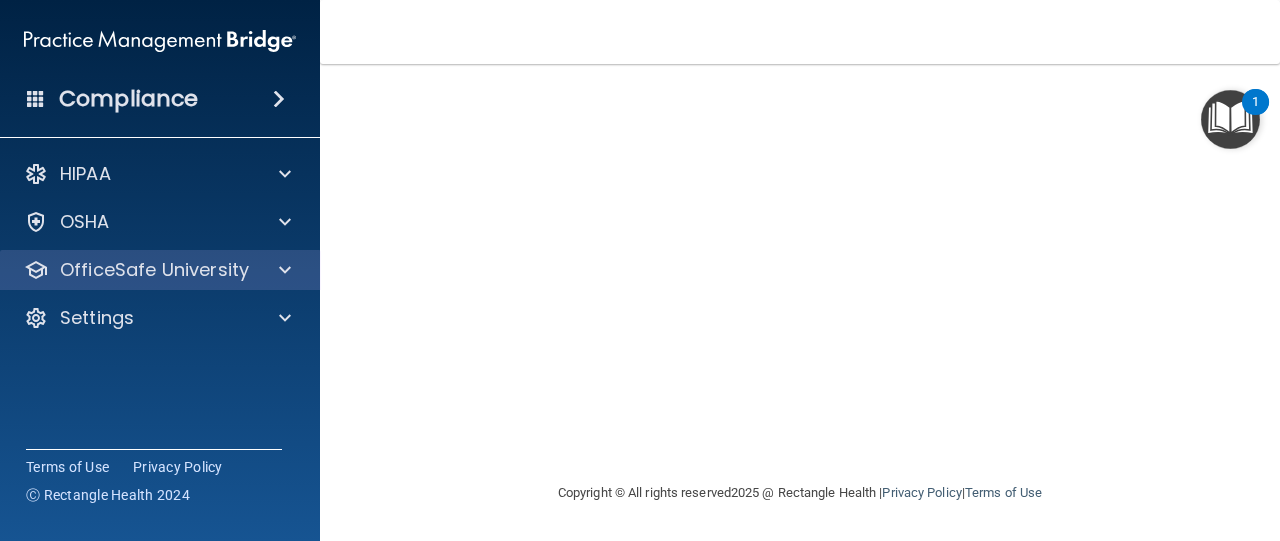 click on "OfficeSafe University" at bounding box center [160, 270] 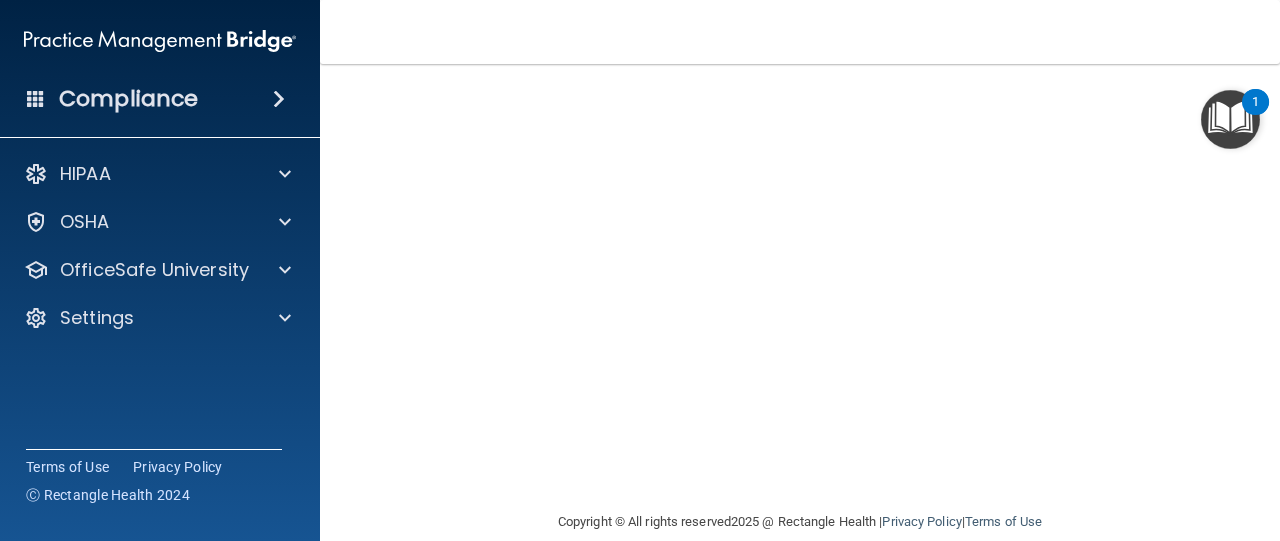 scroll, scrollTop: 334, scrollLeft: 0, axis: vertical 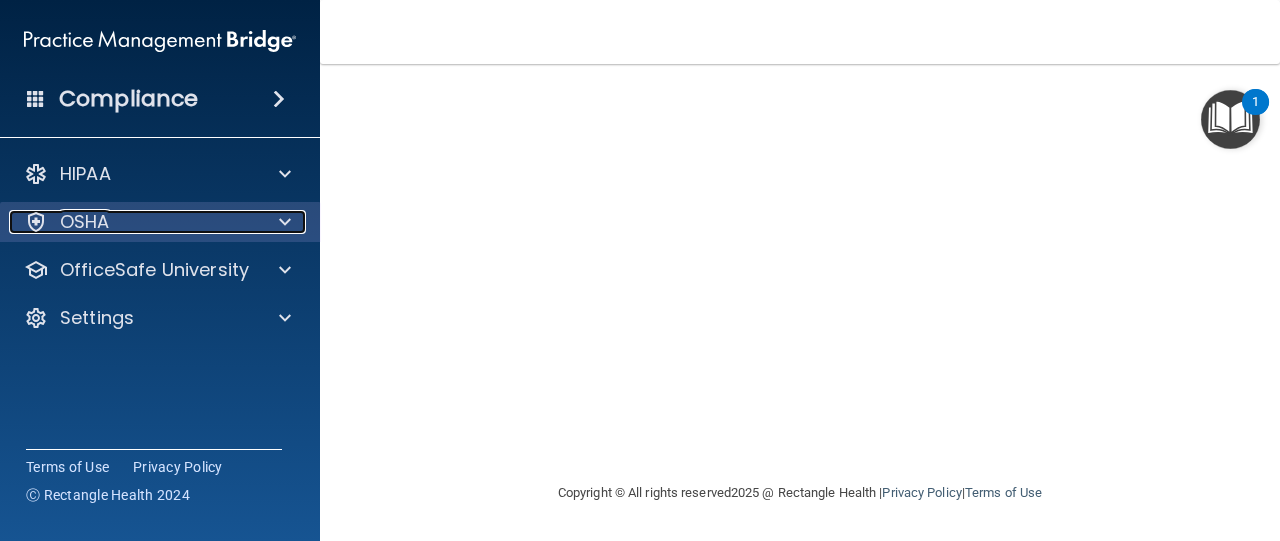 click on "OSHA" at bounding box center (85, 222) 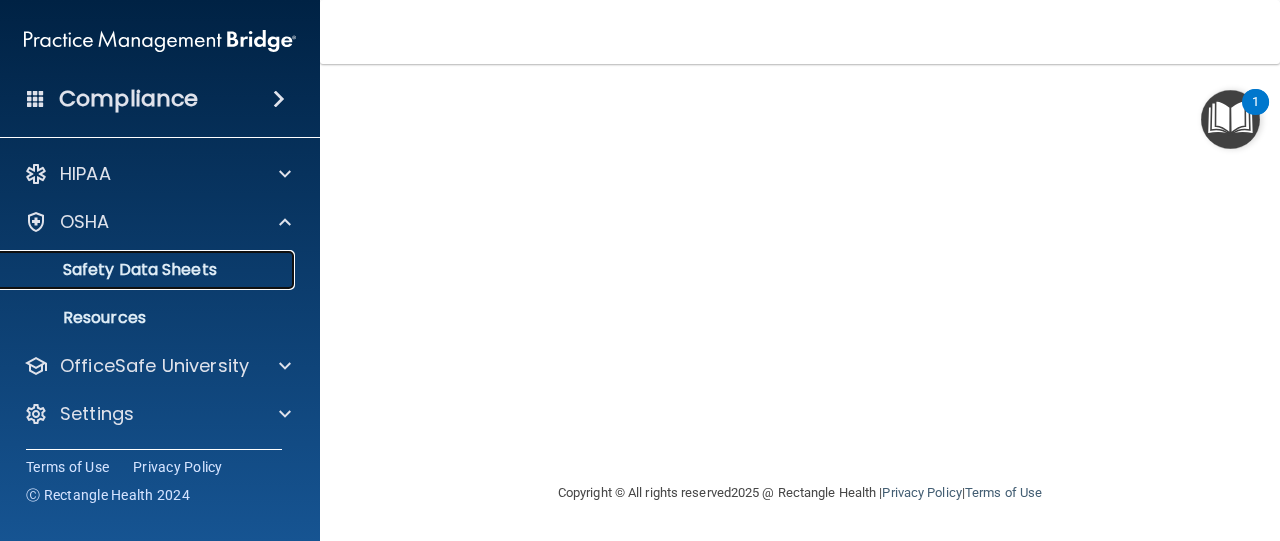 click on "Safety Data Sheets" at bounding box center (149, 270) 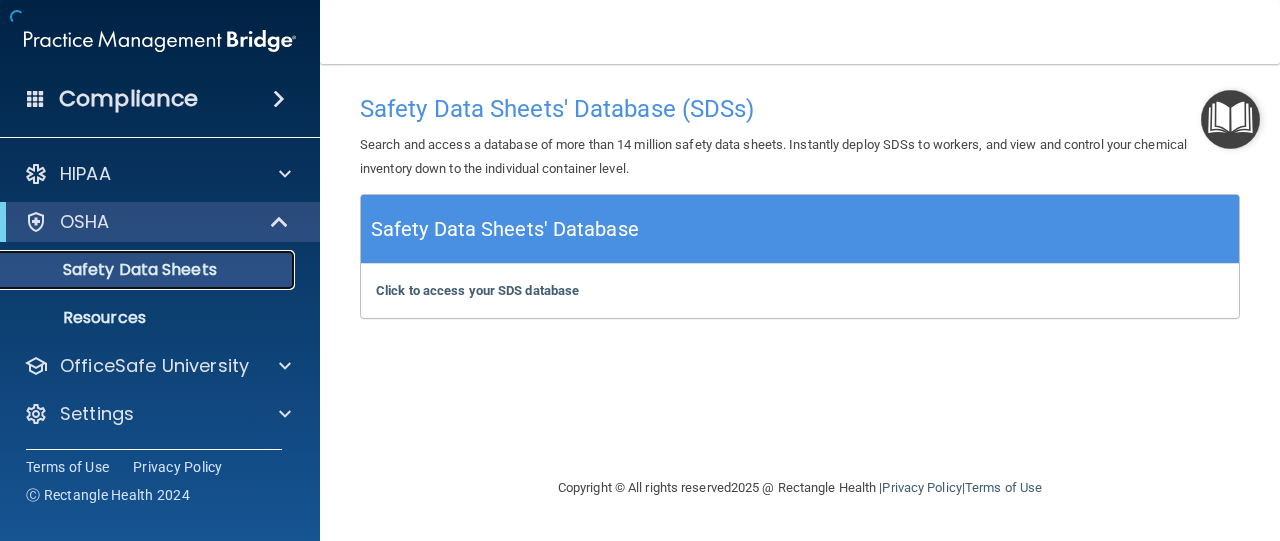 scroll, scrollTop: 0, scrollLeft: 0, axis: both 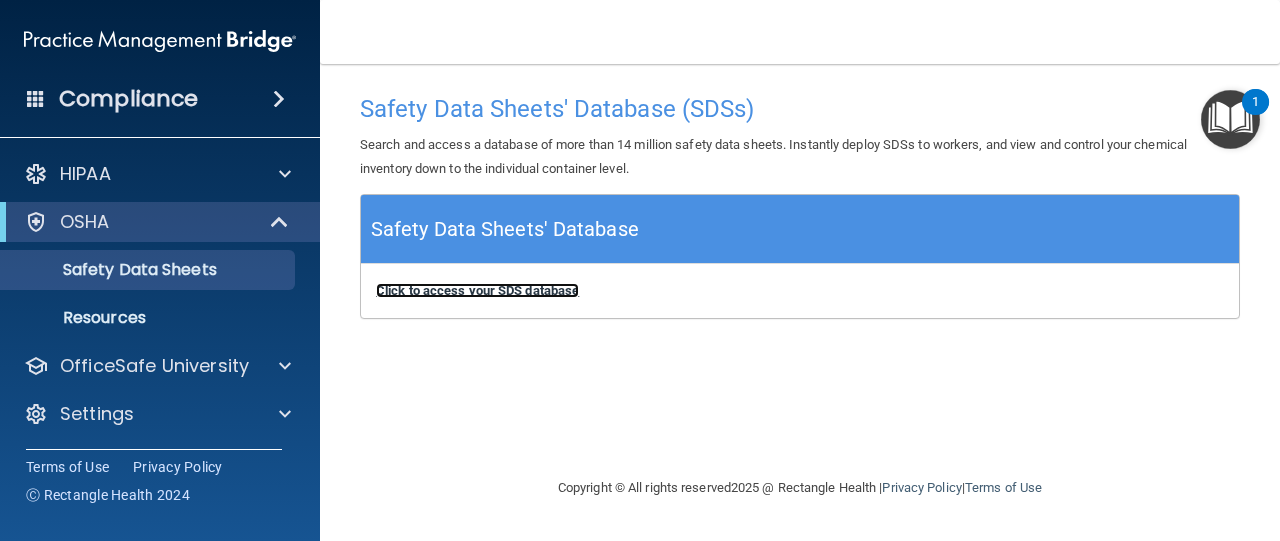 click on "Click to access your SDS database" at bounding box center (477, 290) 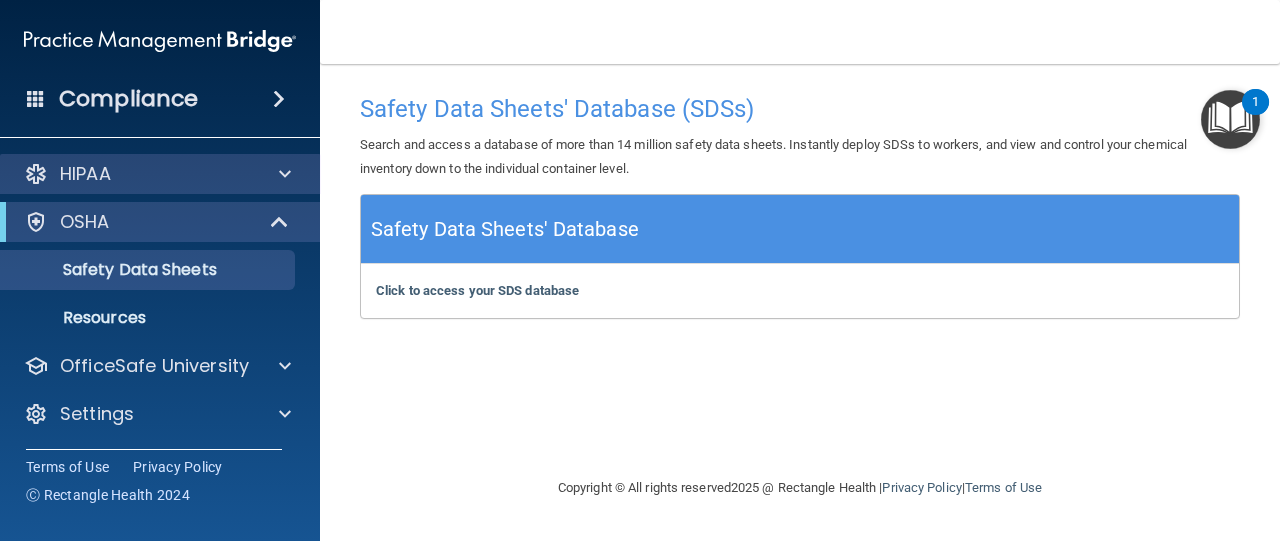 click on "HIPAA" at bounding box center (160, 174) 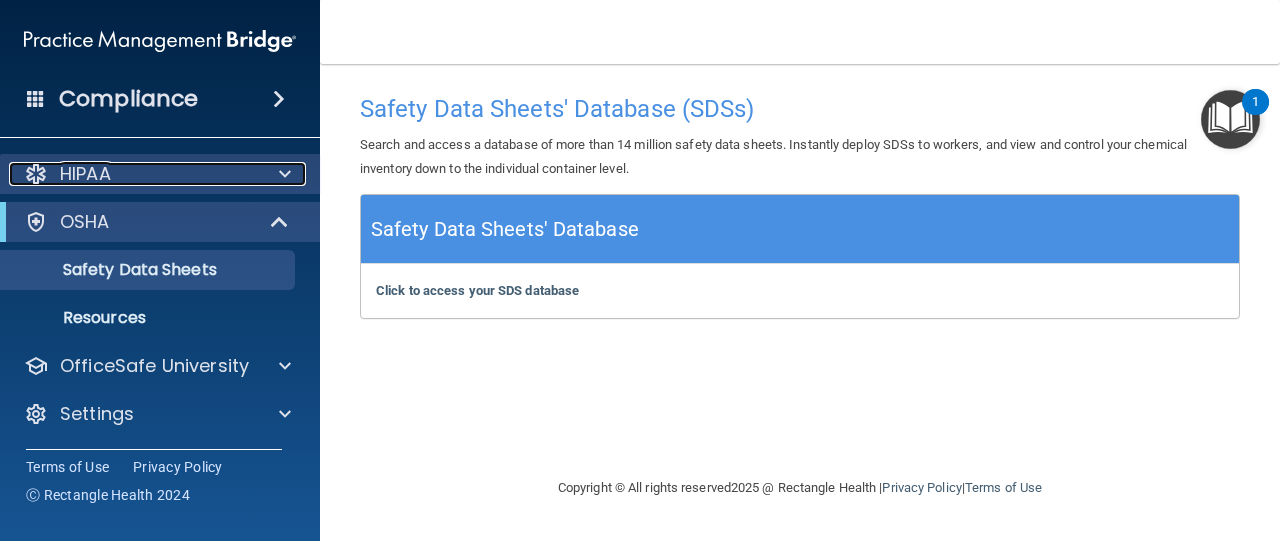 click at bounding box center [285, 174] 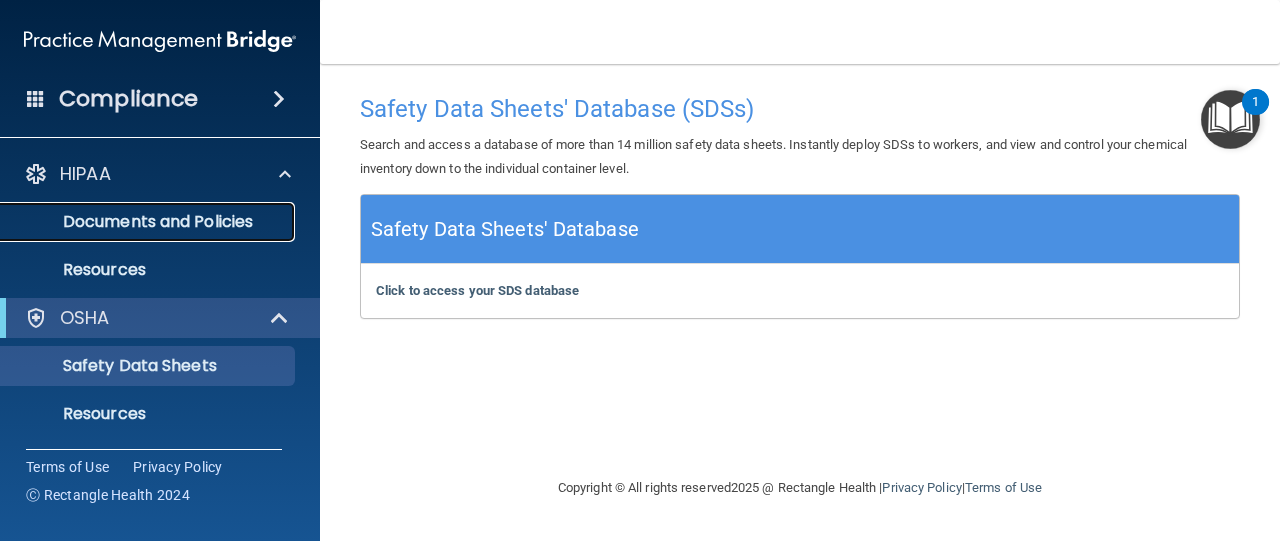 click on "Documents and Policies" at bounding box center [149, 222] 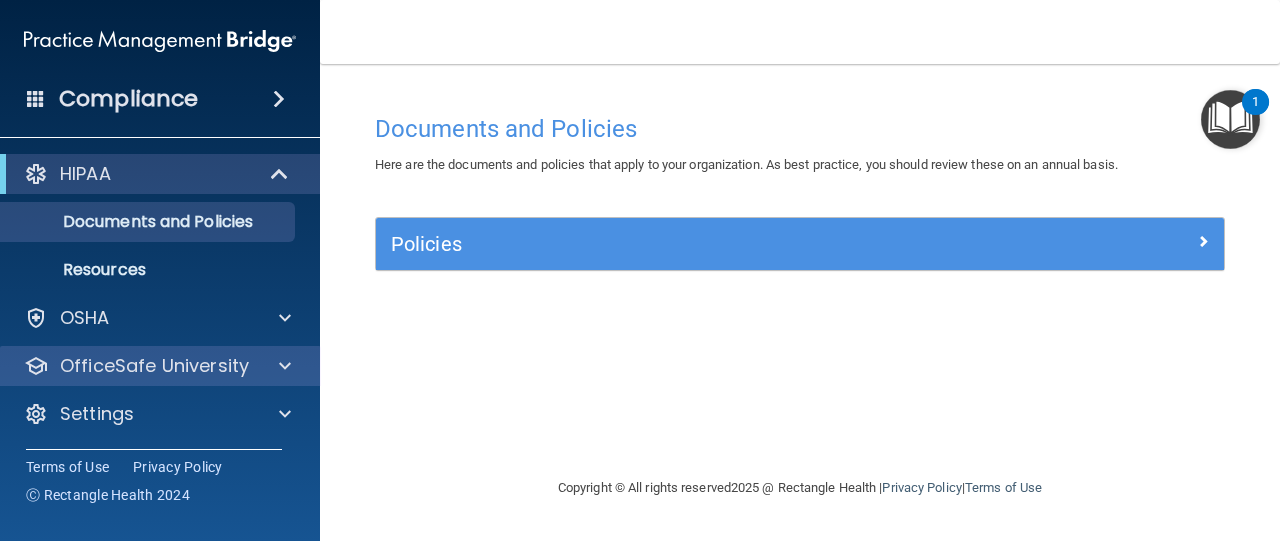 click on "OfficeSafe University" at bounding box center (160, 366) 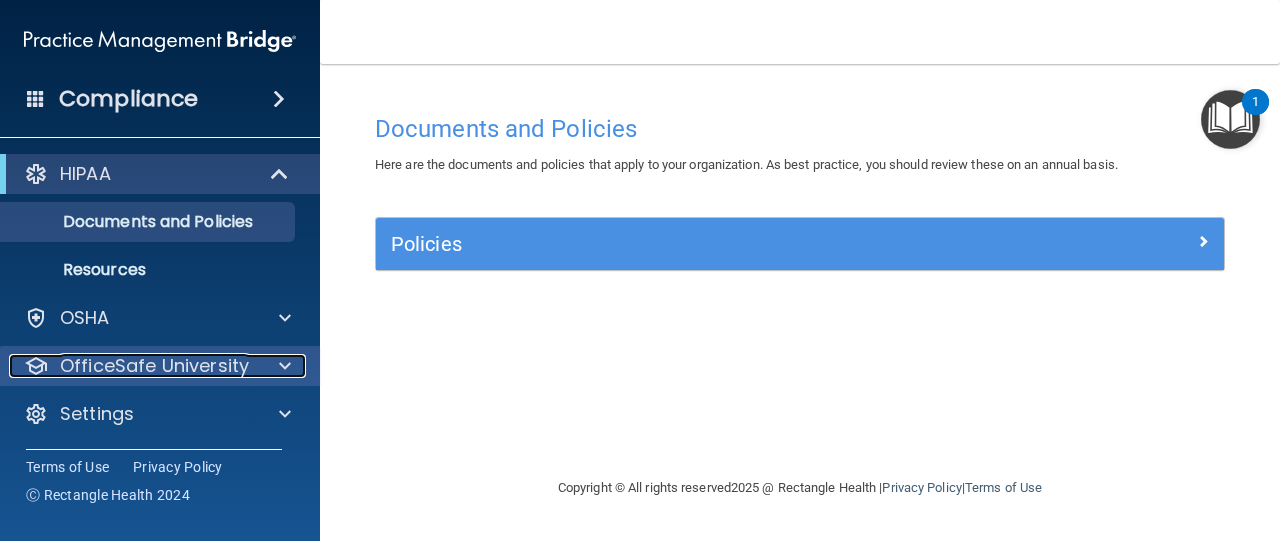 click at bounding box center [285, 366] 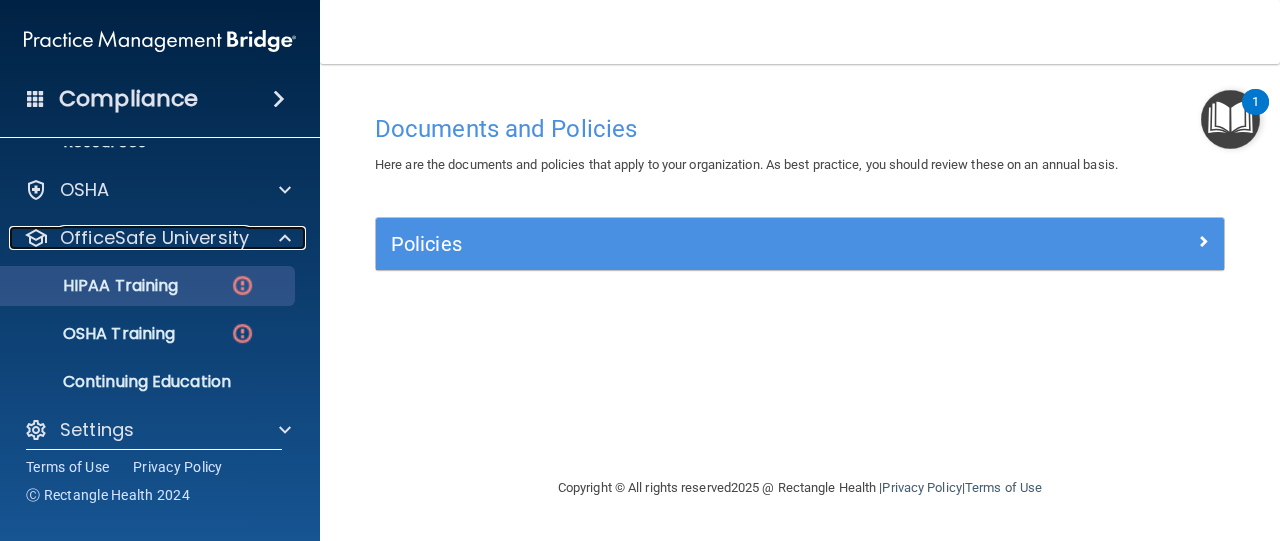 scroll, scrollTop: 144, scrollLeft: 0, axis: vertical 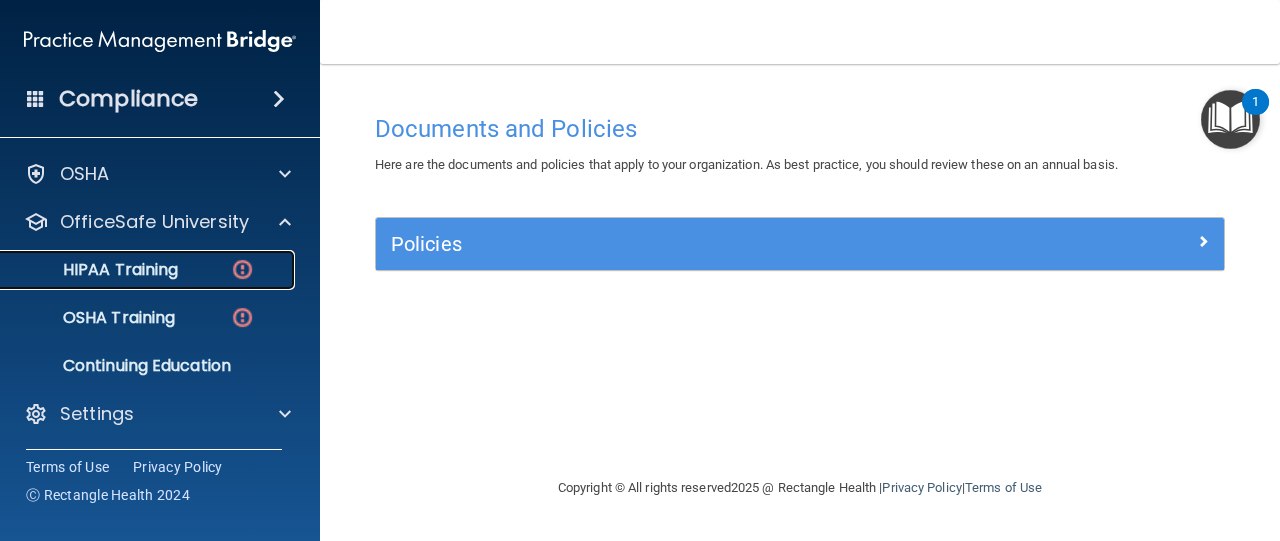 click on "HIPAA Training" at bounding box center (137, 270) 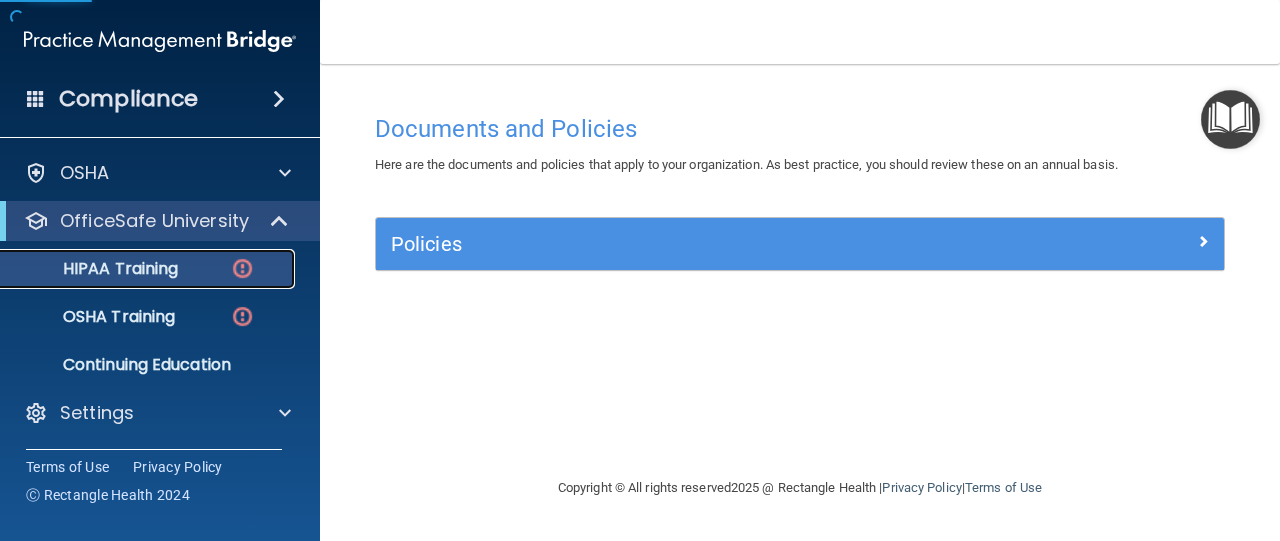 scroll, scrollTop: 48, scrollLeft: 0, axis: vertical 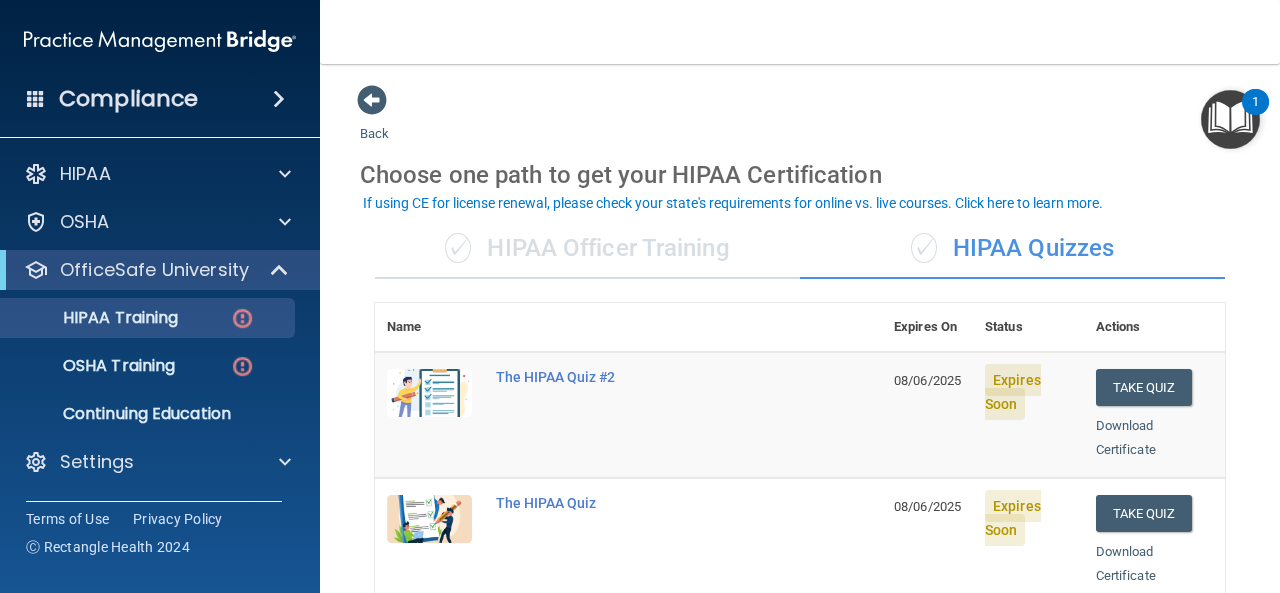 click on "✓   HIPAA Officer Training" at bounding box center (587, 249) 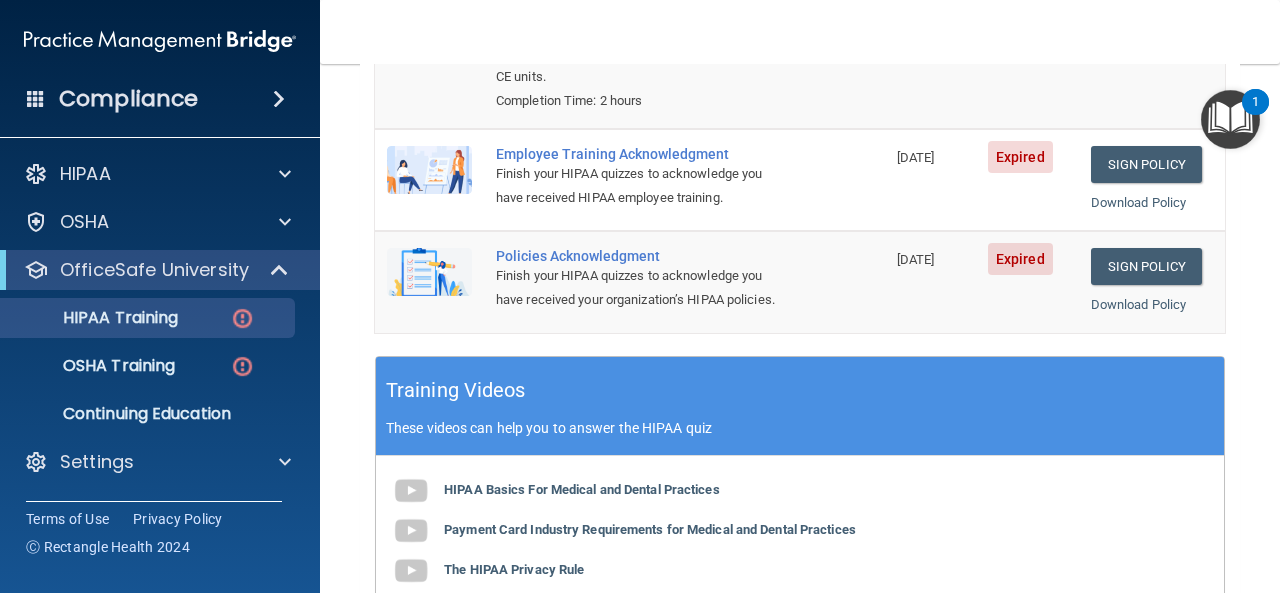 scroll, scrollTop: 449, scrollLeft: 0, axis: vertical 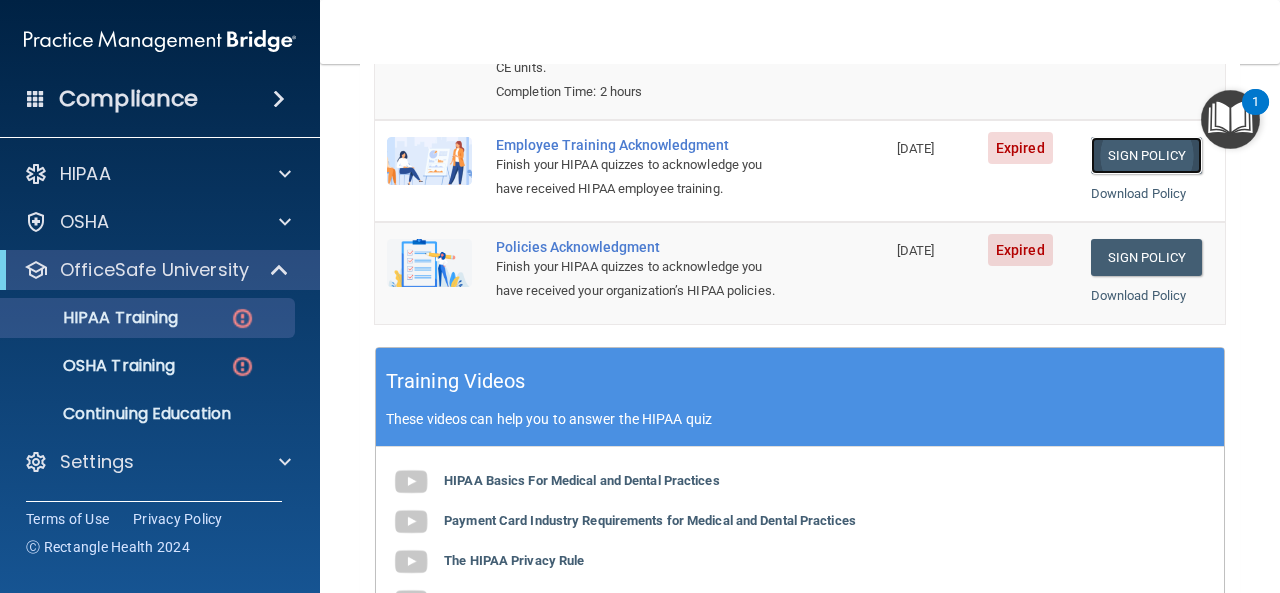 click on "Sign Policy" at bounding box center [1146, 155] 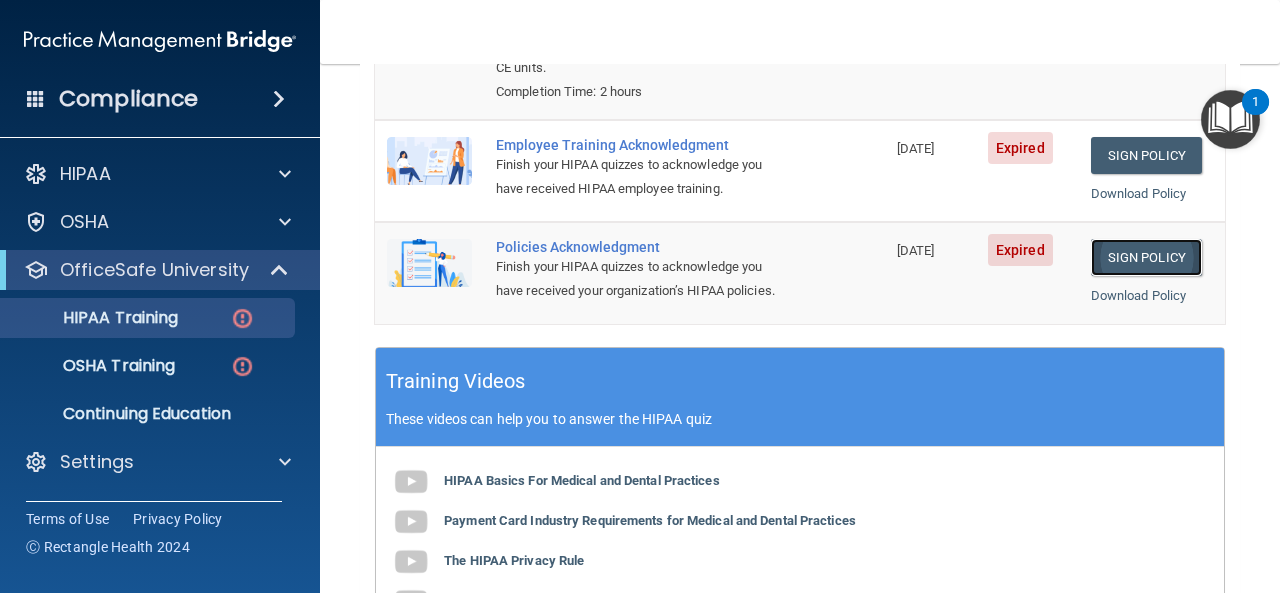 click on "Sign Policy" at bounding box center [1146, 257] 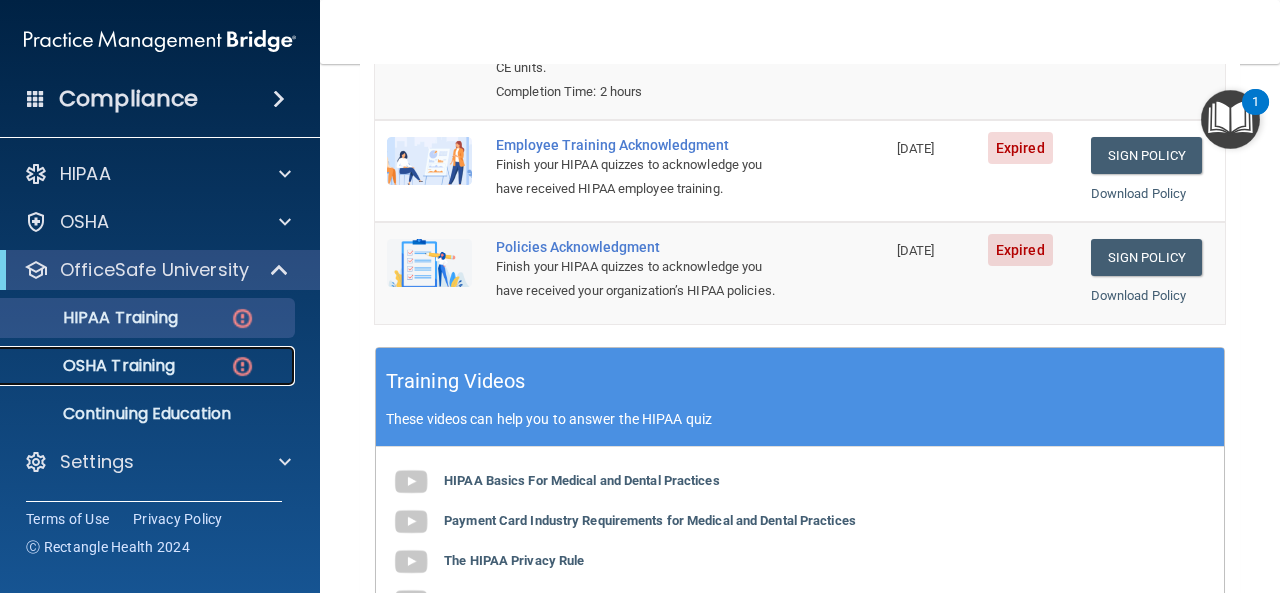 click on "OSHA Training" at bounding box center [94, 366] 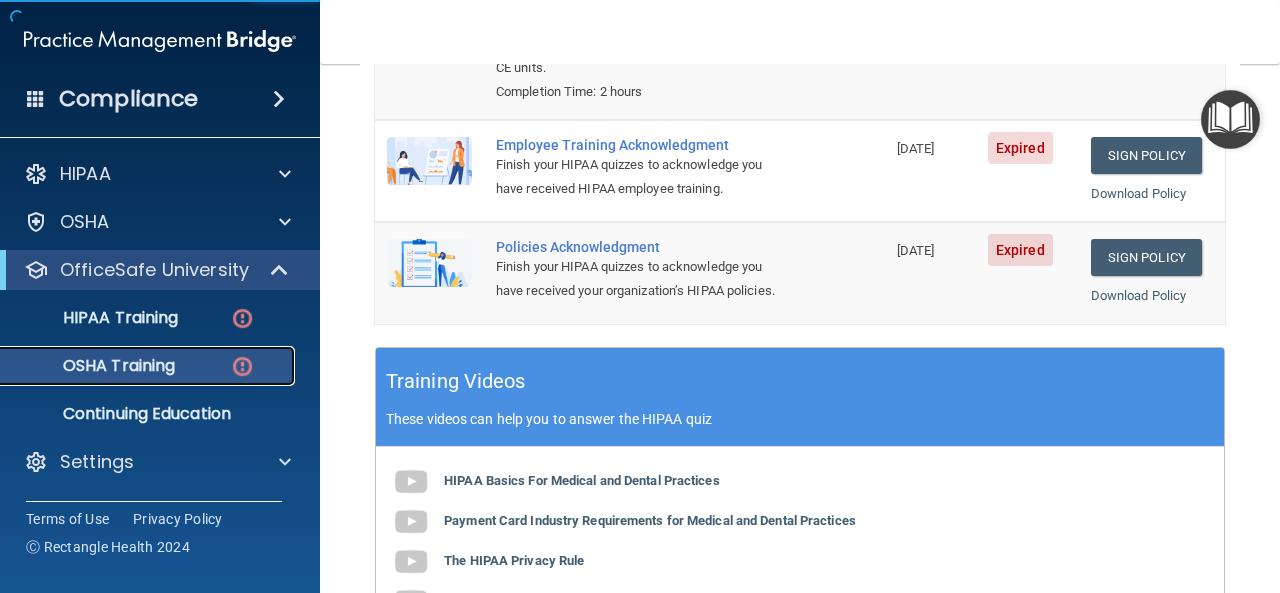 click on "OSHA Training" at bounding box center (94, 366) 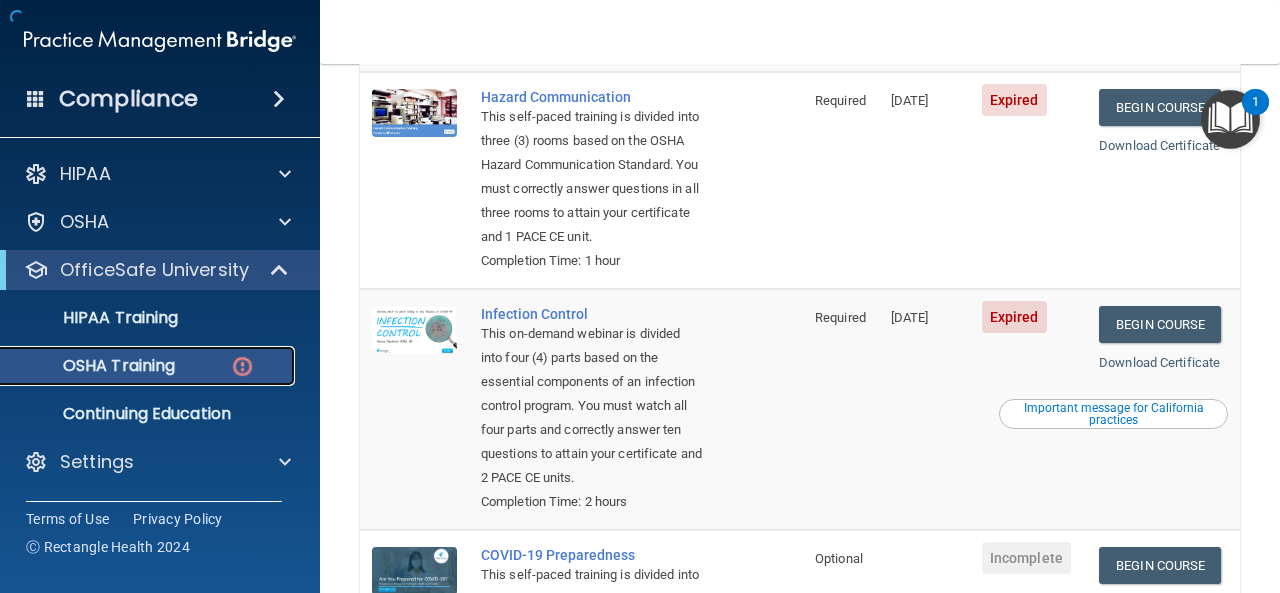click on "OSHA Training" at bounding box center (94, 366) 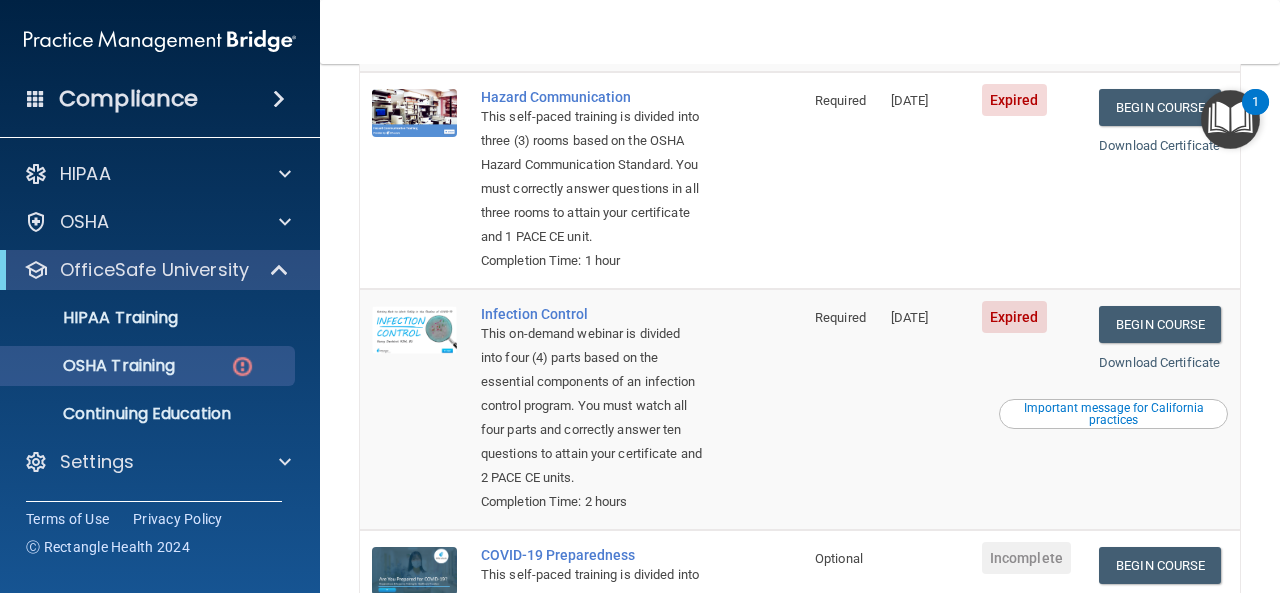 click on "This on-demand webinar is divided into four (4) parts based on the essential components of an infection control program. You must watch all four parts and correctly answer ten questions to attain your certificate and 2 PACE CE units." at bounding box center (592, 406) 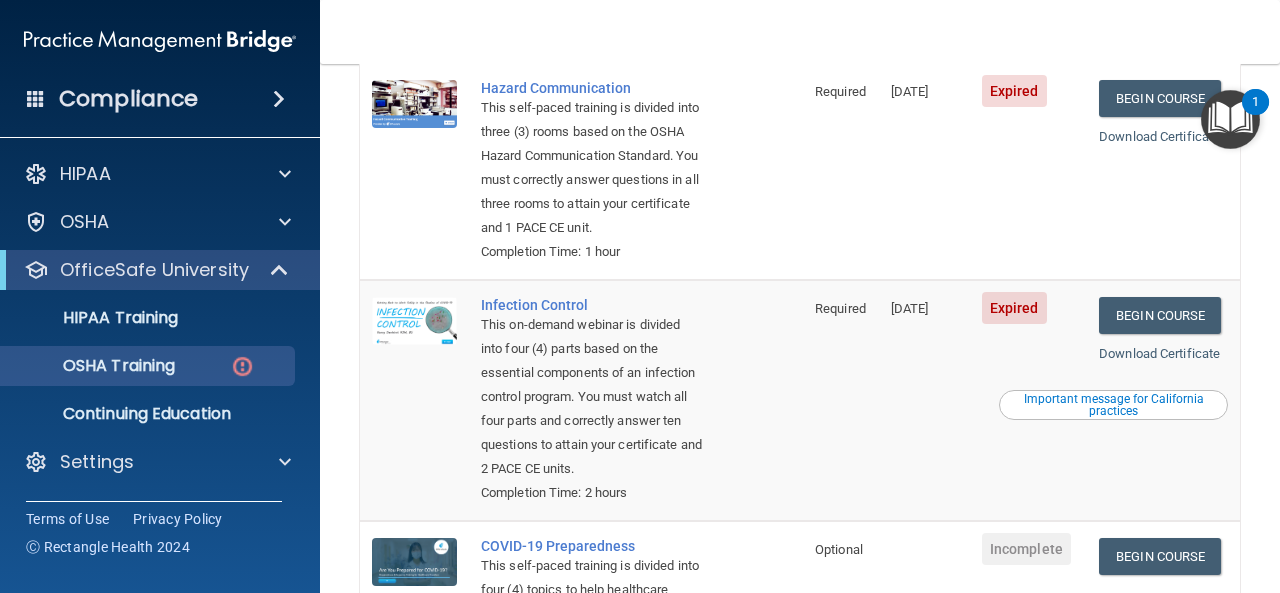 scroll, scrollTop: 450, scrollLeft: 0, axis: vertical 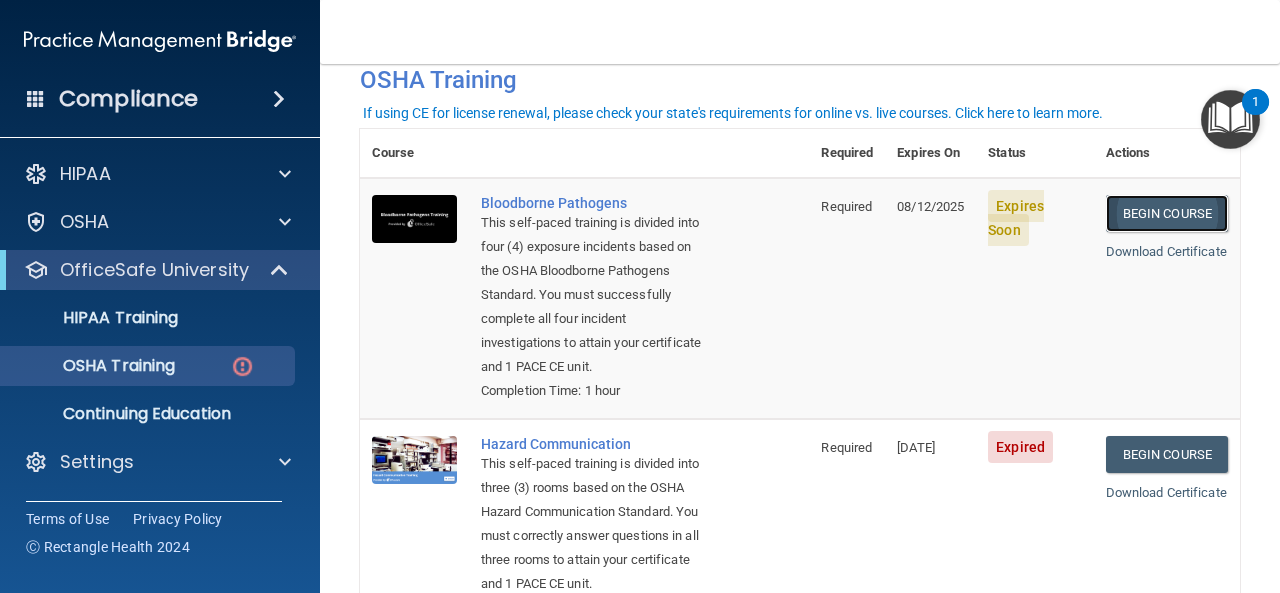 click on "Begin Course" at bounding box center (1167, 213) 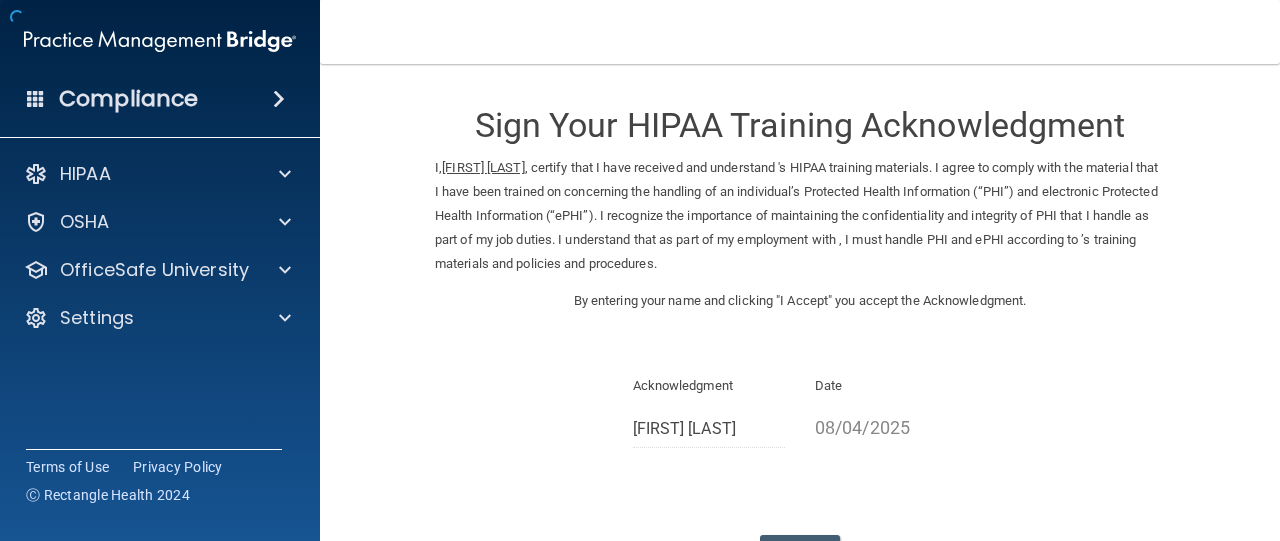 scroll, scrollTop: 0, scrollLeft: 0, axis: both 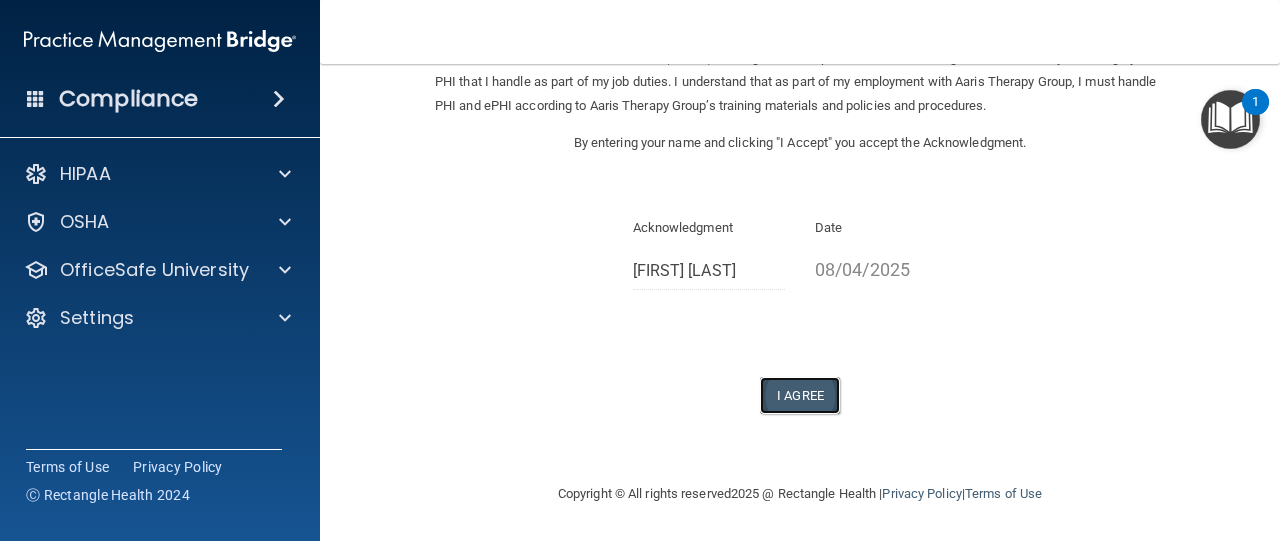 click on "I Agree" at bounding box center [800, 395] 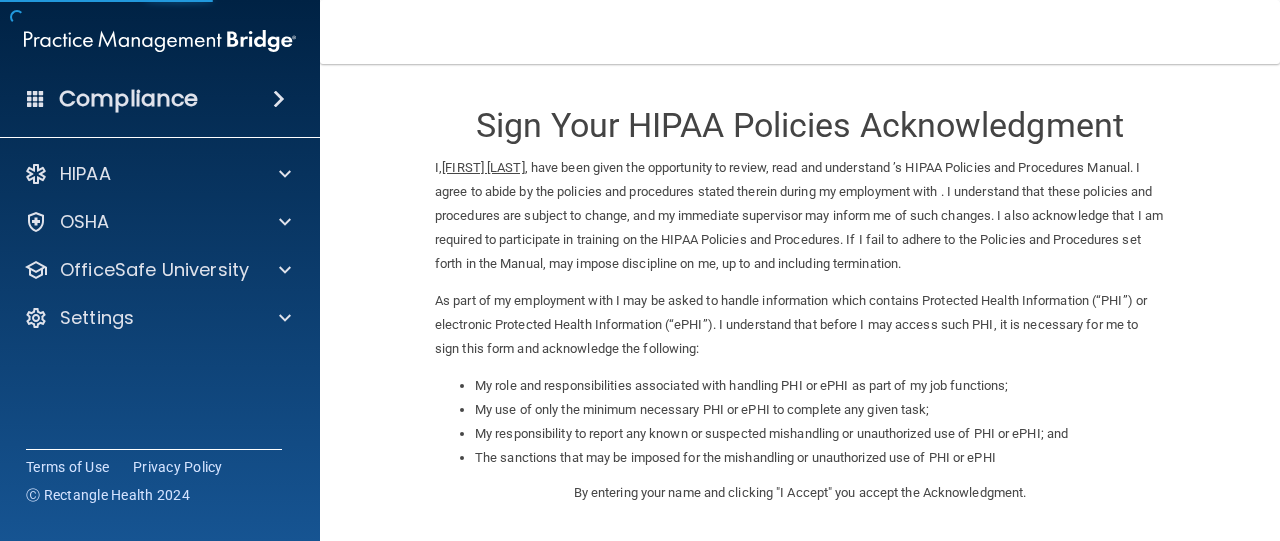 scroll, scrollTop: 0, scrollLeft: 0, axis: both 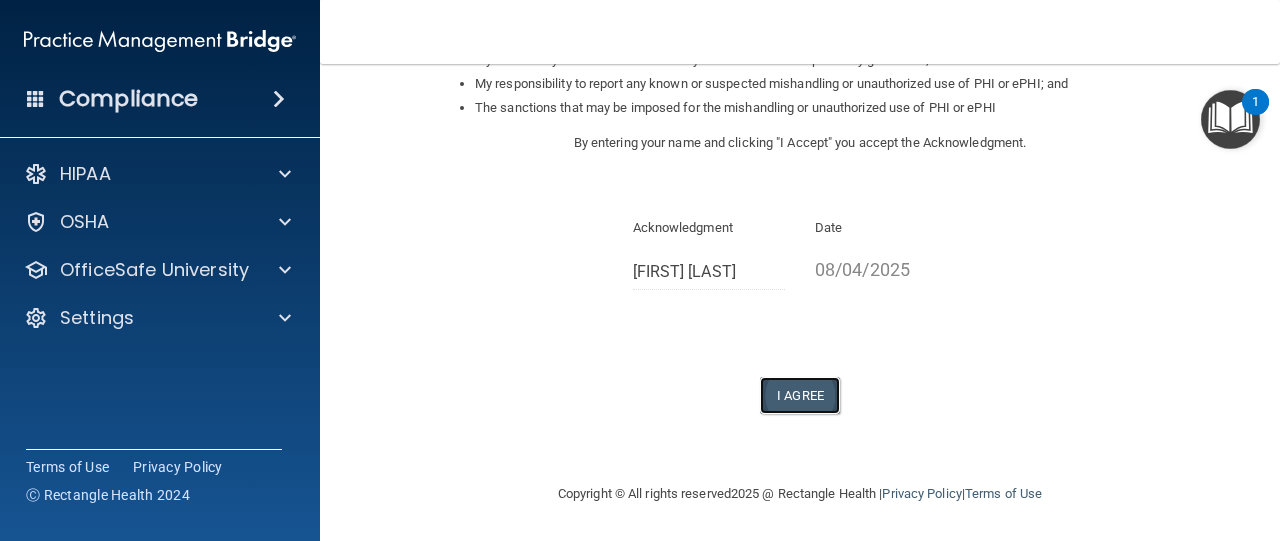 click on "I Agree" at bounding box center (800, 395) 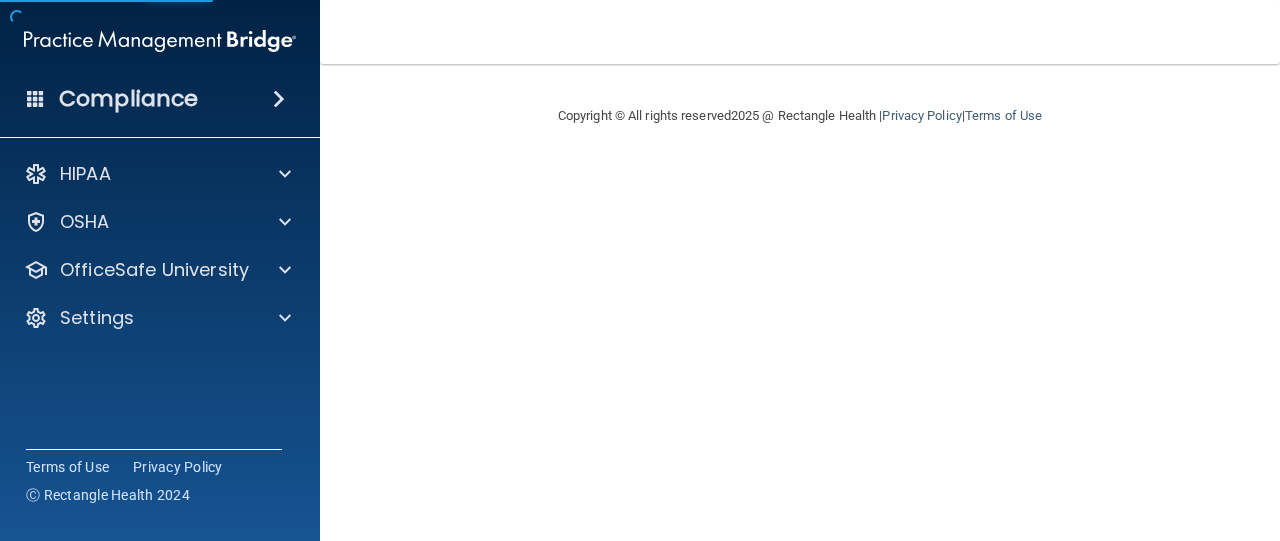 scroll, scrollTop: 0, scrollLeft: 0, axis: both 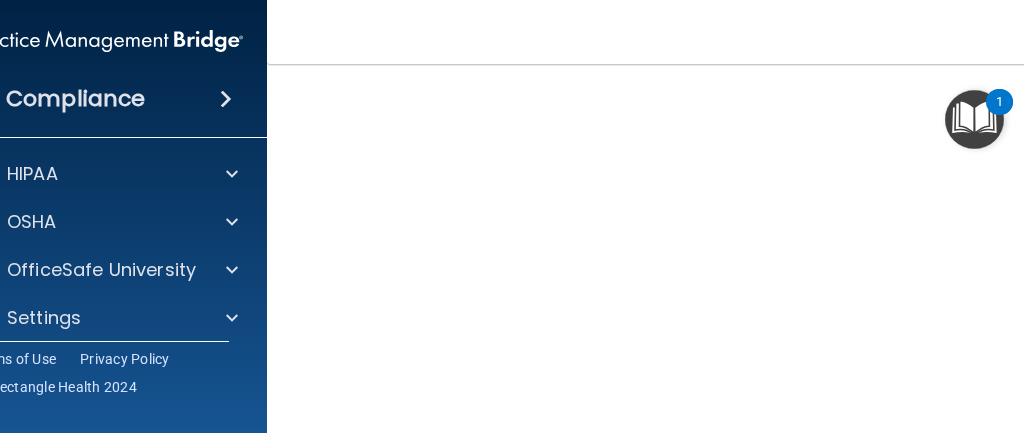 click on "Toggle navigation                                                                                                     Doreen Spiegle   [EMAIL]                            Manage My Enterprise              Aaris Therapy Group     Manage My Location" at bounding box center (672, 32) 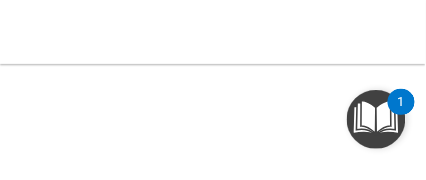 scroll, scrollTop: 273, scrollLeft: 0, axis: vertical 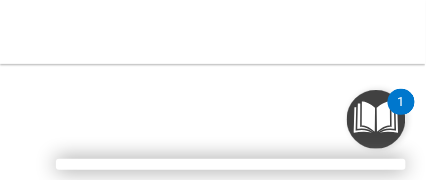 click on "Resource Center" at bounding box center (231, 141) 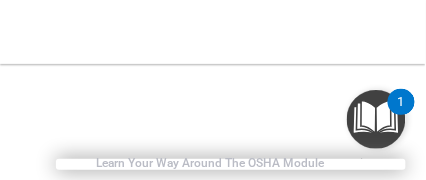 scroll, scrollTop: 240, scrollLeft: 0, axis: vertical 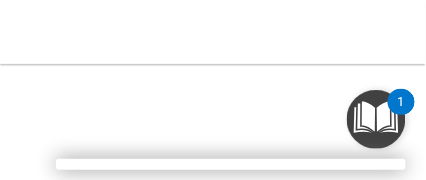 click on "Toggle navigation                                                                                                     Doreen Spiegle   doreen.s@aaristherapy.com                            Manage My Enterprise              Aaris Therapy Group     Manage My Location" at bounding box center (213, 32) 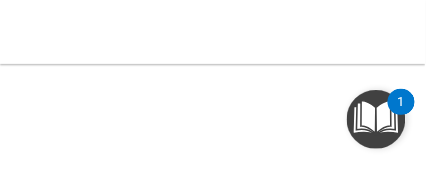 click on "1" at bounding box center [401, 102] 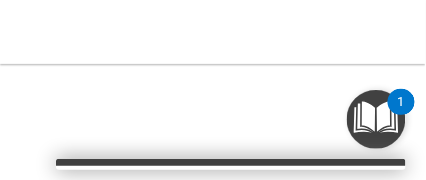 scroll, scrollTop: 379, scrollLeft: 0, axis: vertical 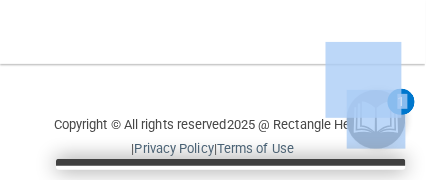 drag, startPoint x: 392, startPoint y: 163, endPoint x: 391, endPoint y: 153, distance: 10.049875 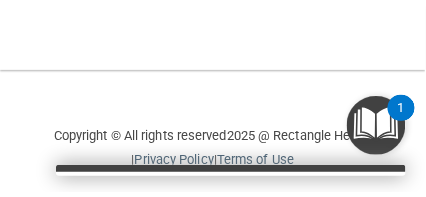scroll, scrollTop: 666, scrollLeft: 0, axis: vertical 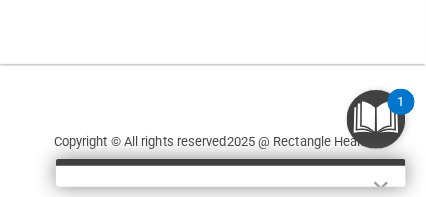 click on "×" at bounding box center (381, 188) 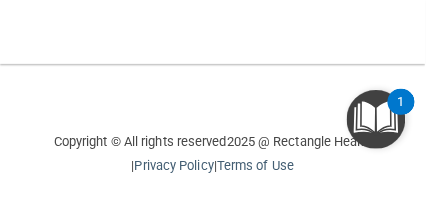 scroll, scrollTop: 549, scrollLeft: 0, axis: vertical 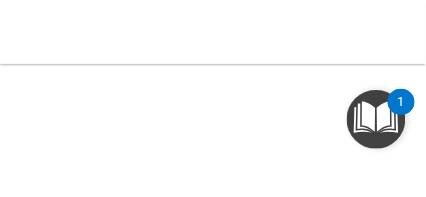 click on "Bloodborne Pathogens Training         This course doesn’t expire until 08/12/2025. Are you sure you want to take this course now?   Take the course anyway!            Copyright © All rights reserved  2025 @ Rectangle Health |  Privacy Policy  |  Terms of Use" at bounding box center [213, 130] 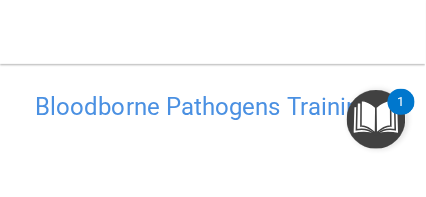 scroll, scrollTop: 18, scrollLeft: 0, axis: vertical 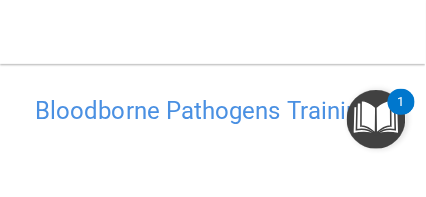 click on "1" at bounding box center [401, 115] 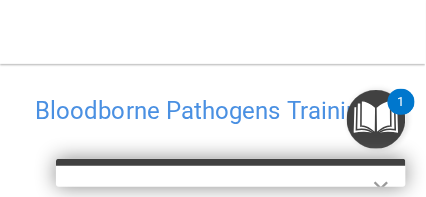 click on "×" at bounding box center [381, 188] 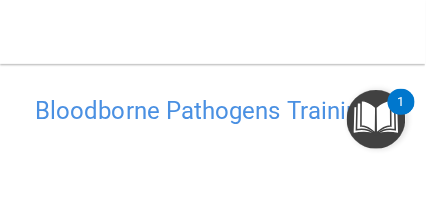 click on "Bloodborne Pathogens Training" at bounding box center (213, 111) 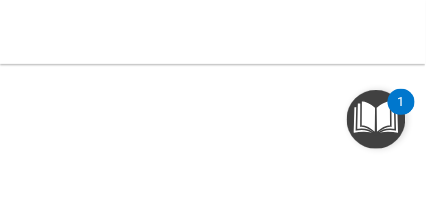 scroll, scrollTop: 318, scrollLeft: 0, axis: vertical 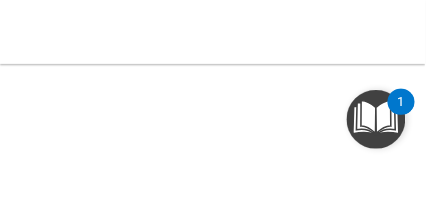 click on "Bloodborne Pathogens Training This course doesn’t expire until [DATE]. Are you sure you want to take this course now? Take the course anyway!" at bounding box center (213, 84) 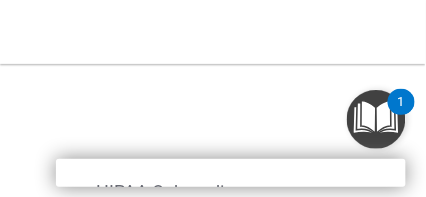 scroll, scrollTop: 78, scrollLeft: 0, axis: vertical 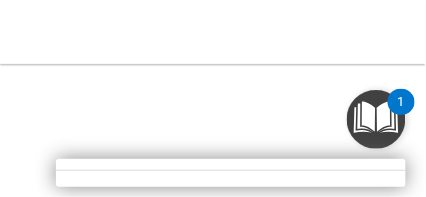 click on "Bloodborne Pathogens Training This course doesn’t expire until [DATE]. Are you sure you want to take this course now? Take the course anyway! Copyright © All rights reserved [YEAR] @ Rectangle Health | Privacy Policy | Terms of Use" at bounding box center [213, 130] 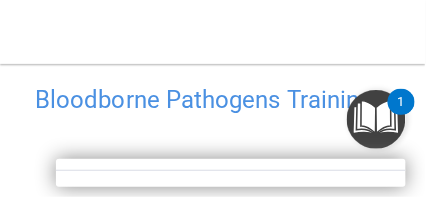 scroll, scrollTop: 23, scrollLeft: 0, axis: vertical 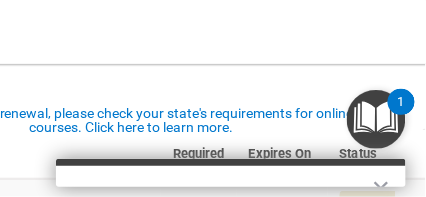 click on "Required" at bounding box center (199, 154) 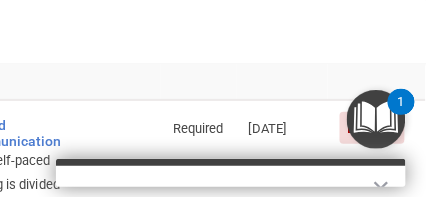 scroll, scrollTop: 801, scrollLeft: 0, axis: vertical 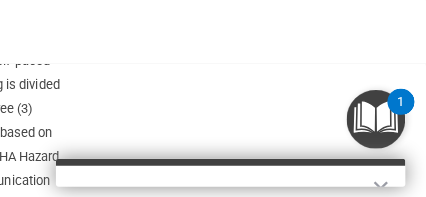 drag, startPoint x: 80, startPoint y: 135, endPoint x: 204, endPoint y: 127, distance: 124.2578 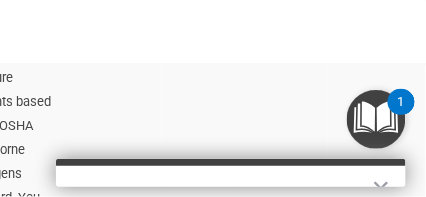 scroll, scrollTop: 335, scrollLeft: 0, axis: vertical 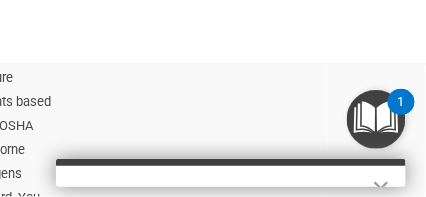 click on "×" at bounding box center [381, 188] 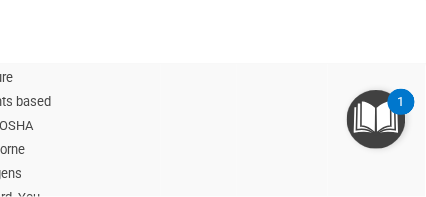 click on "Bloodborne Pathogens     This self-paced training is divided into four (4) exposure incidents based on the OSHA Bloodborne Pathogens Standard. You must successfully complete all four incident investigations to attain your certificate and 1 PACE CE unit.    Completion Time: 1 hour" at bounding box center [54, 205] 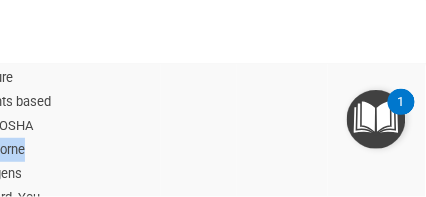 drag, startPoint x: 134, startPoint y: 151, endPoint x: 243, endPoint y: 154, distance: 109.041275 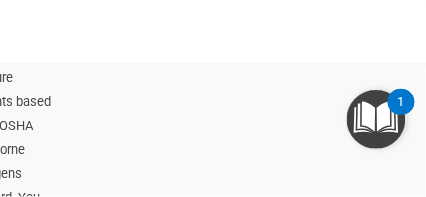 click on "08/12/2025" at bounding box center (282, 205) 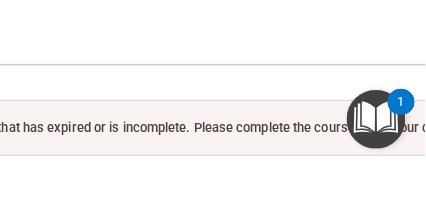 scroll, scrollTop: 0, scrollLeft: 0, axis: both 